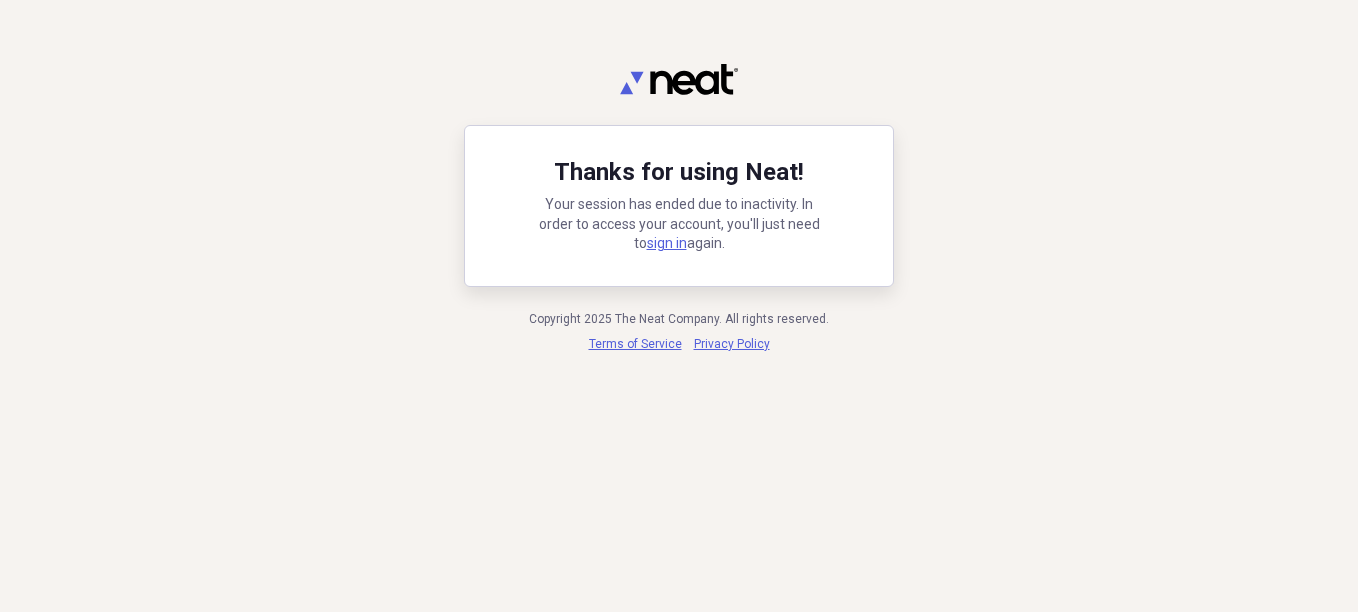 scroll, scrollTop: 0, scrollLeft: 0, axis: both 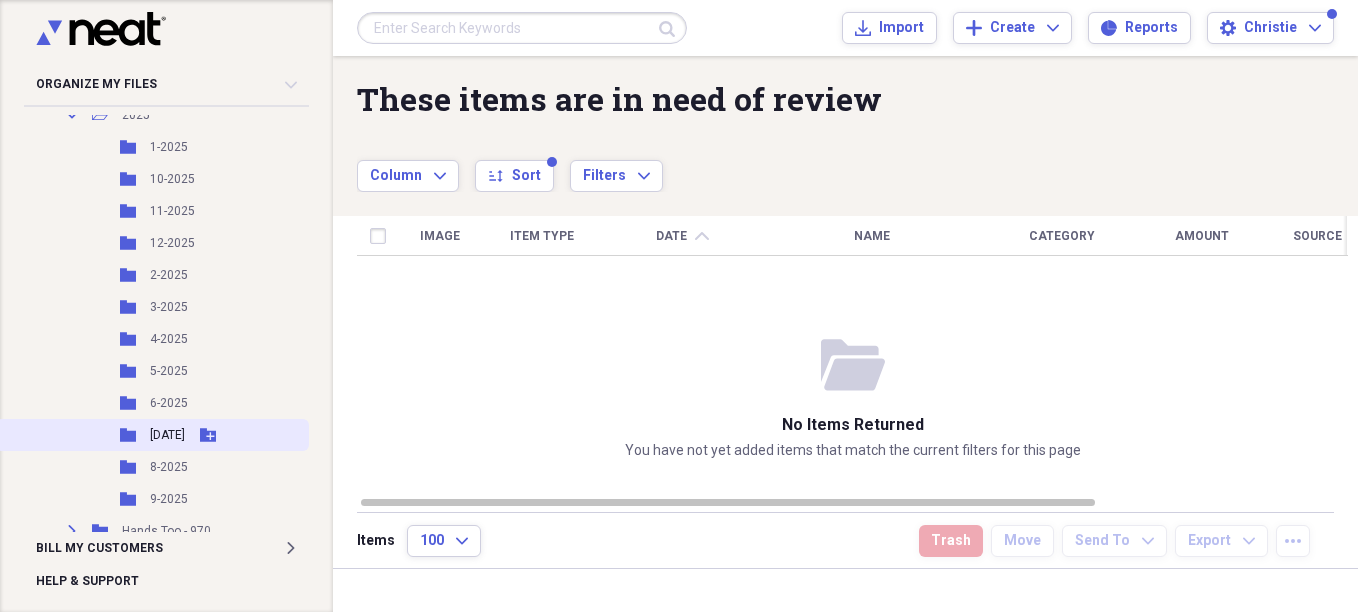 click on "7-2025" at bounding box center (167, 435) 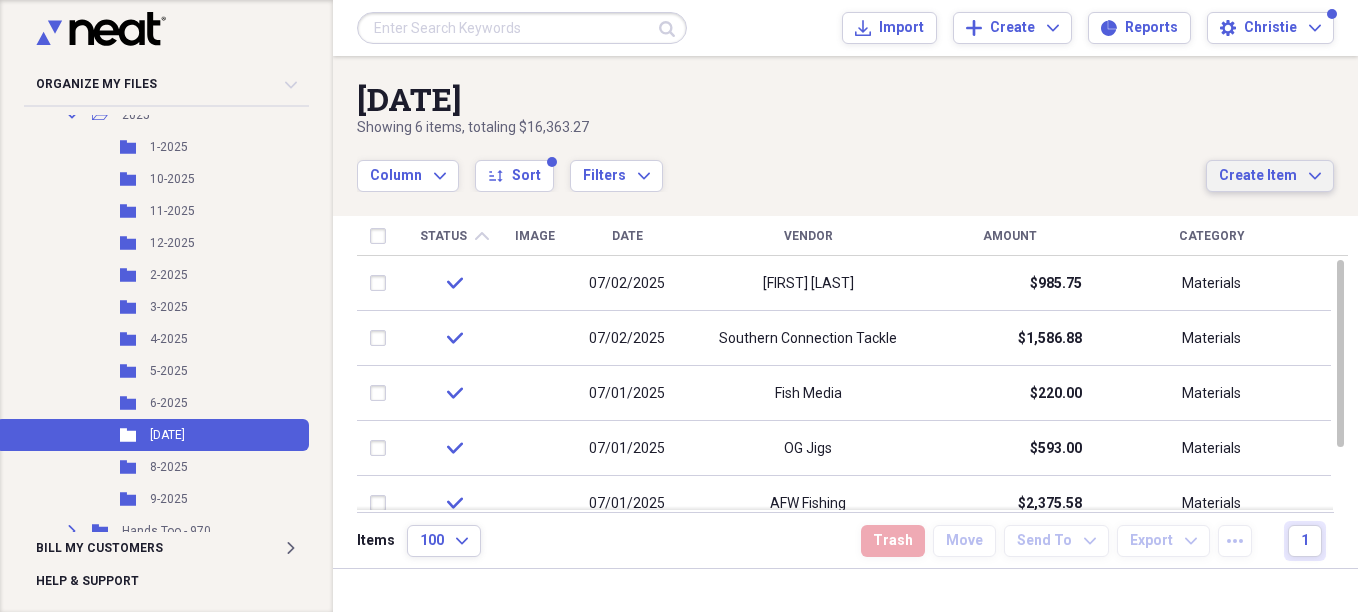 click on "Create Item" at bounding box center [1258, 176] 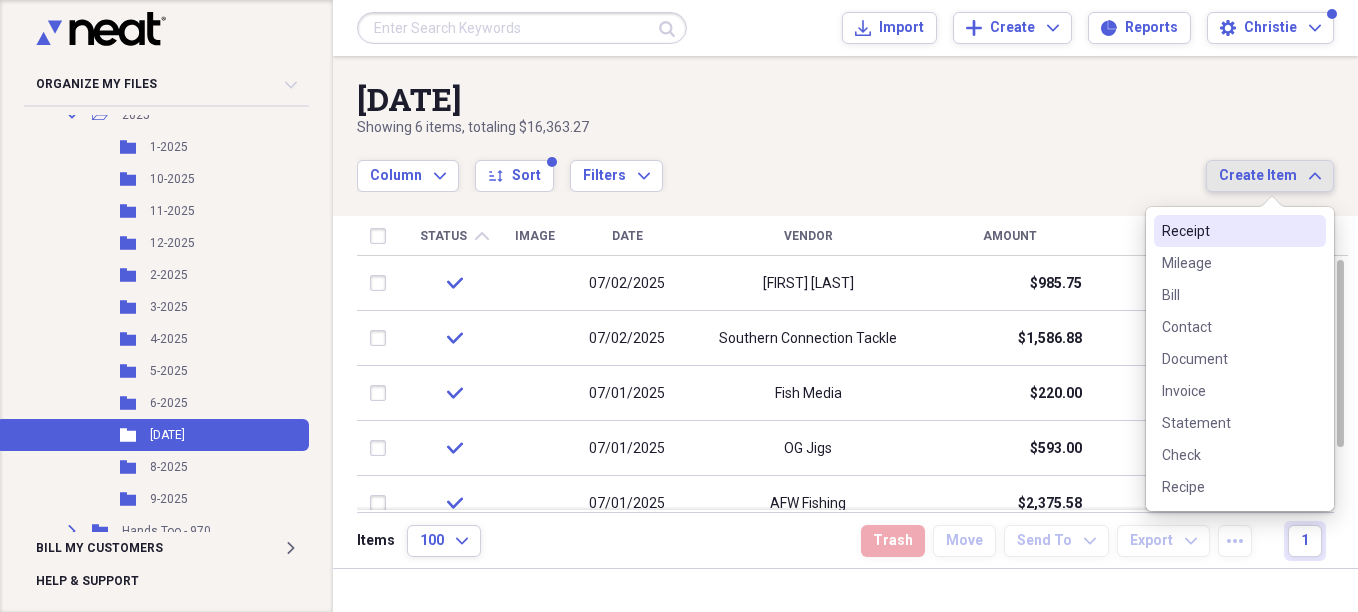 click on "Receipt" at bounding box center (1228, 231) 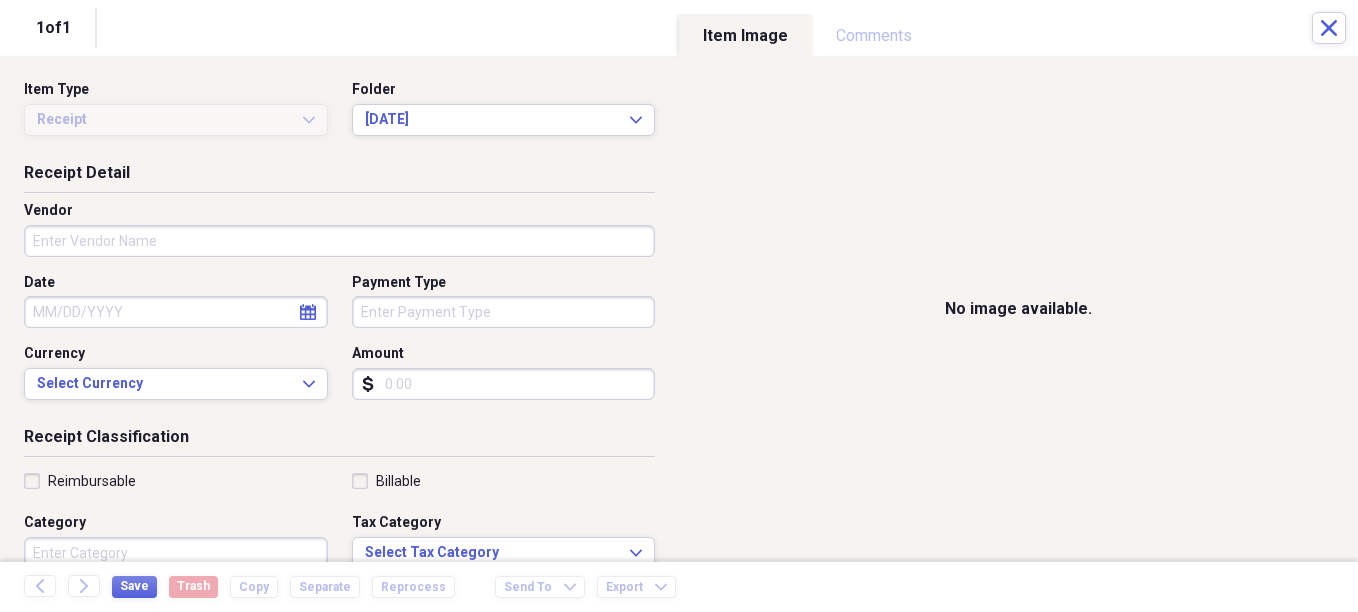 click on "Vendor" at bounding box center (339, 241) 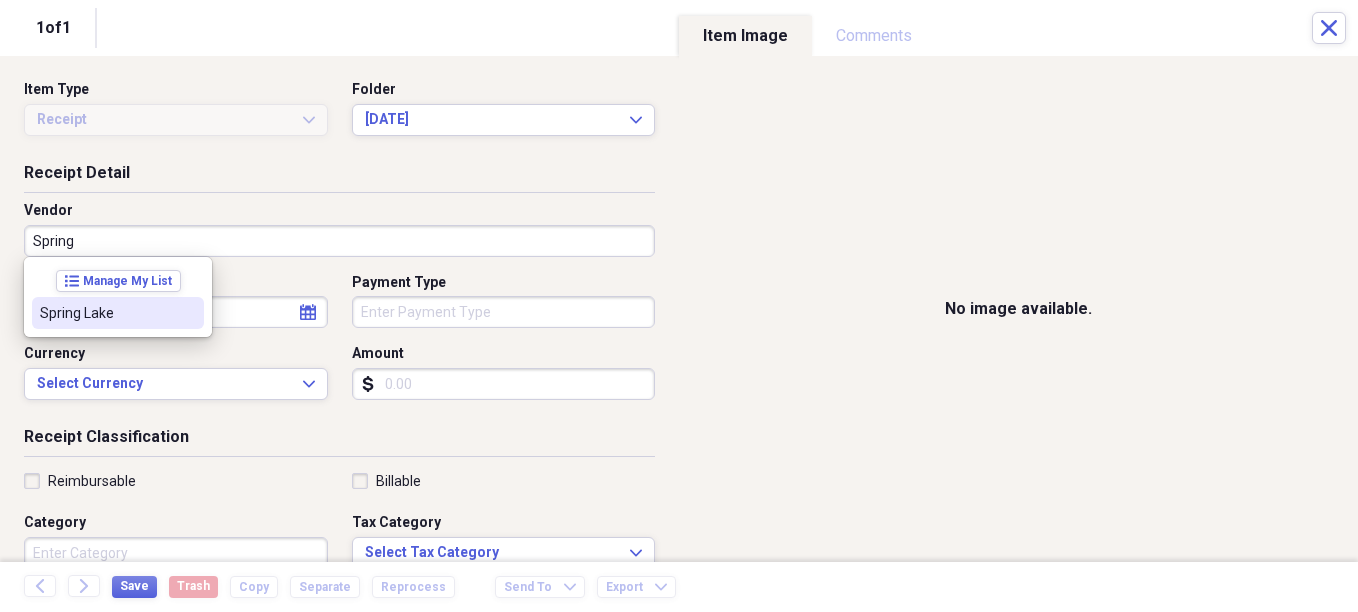 click on "Spring Lake" at bounding box center (106, 313) 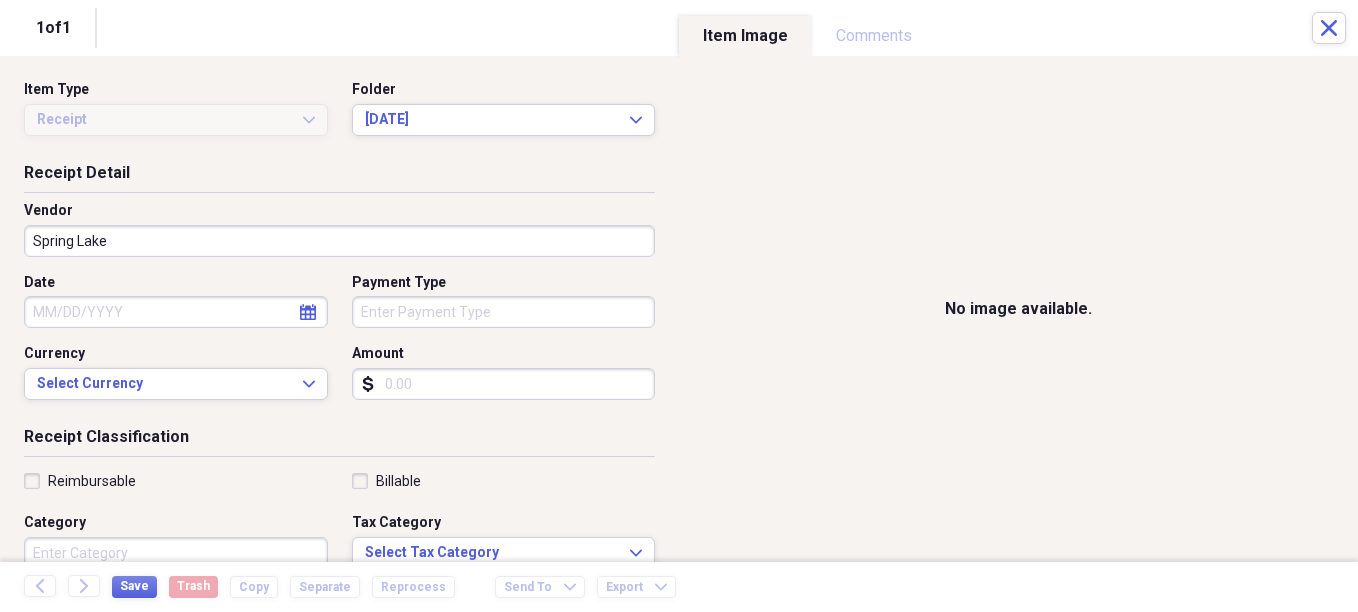 select on "7" 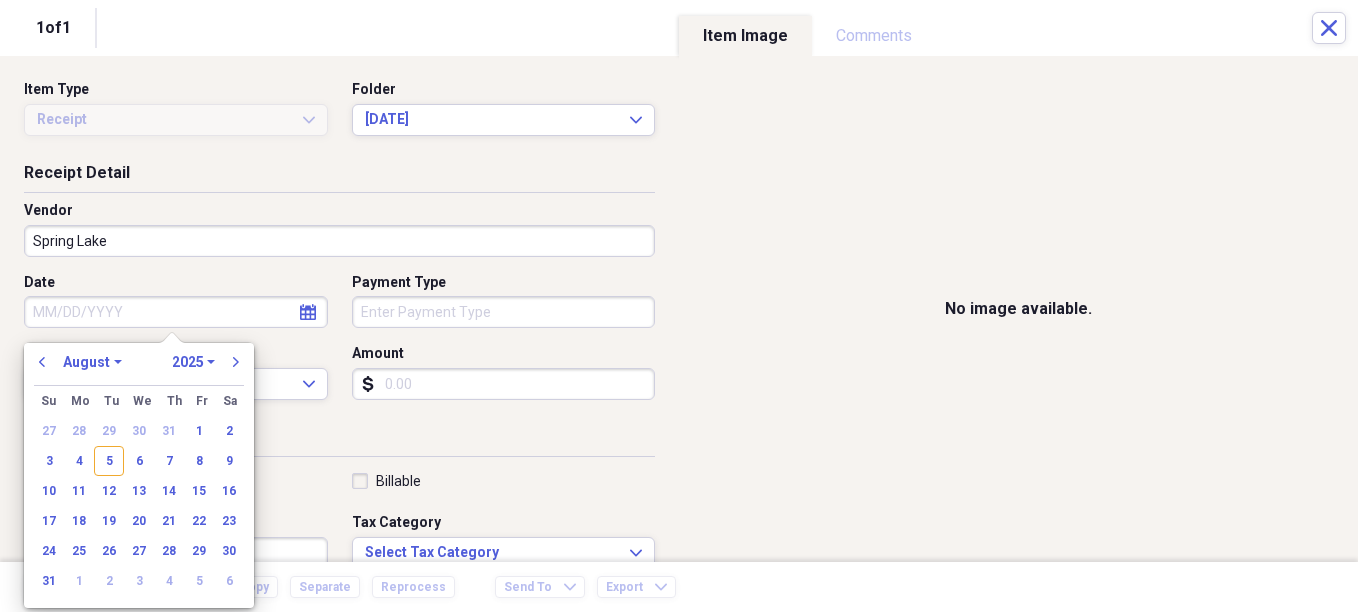 click on "Date" at bounding box center [176, 312] 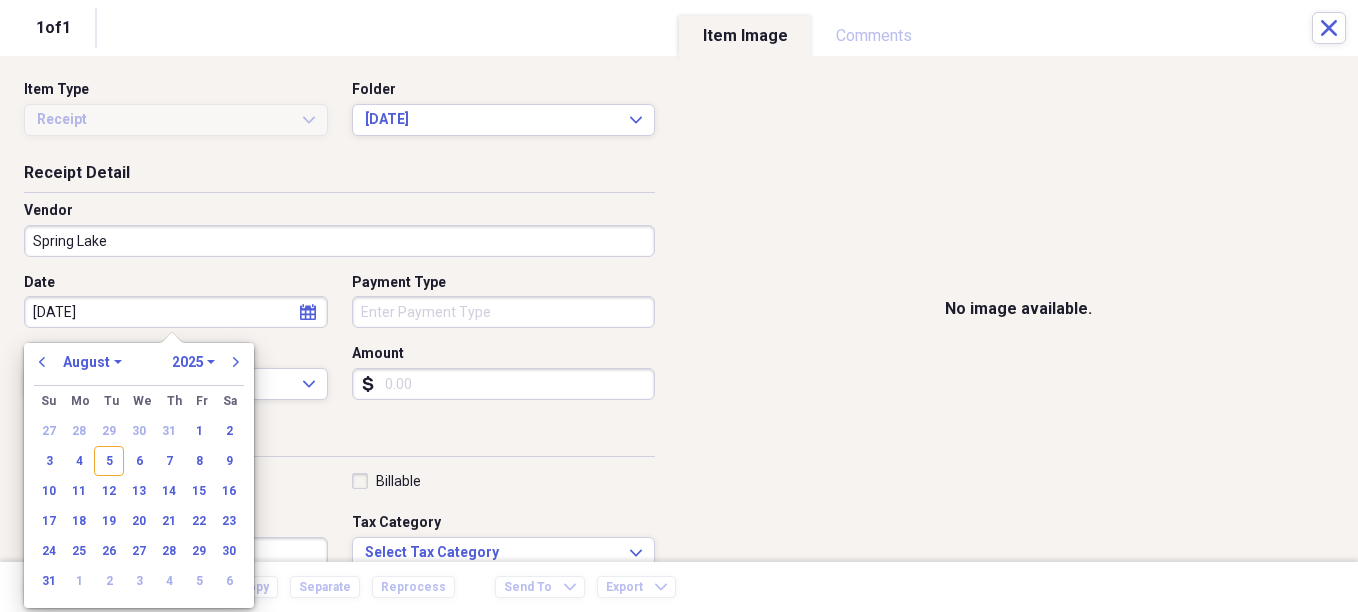 type on "7/3/25" 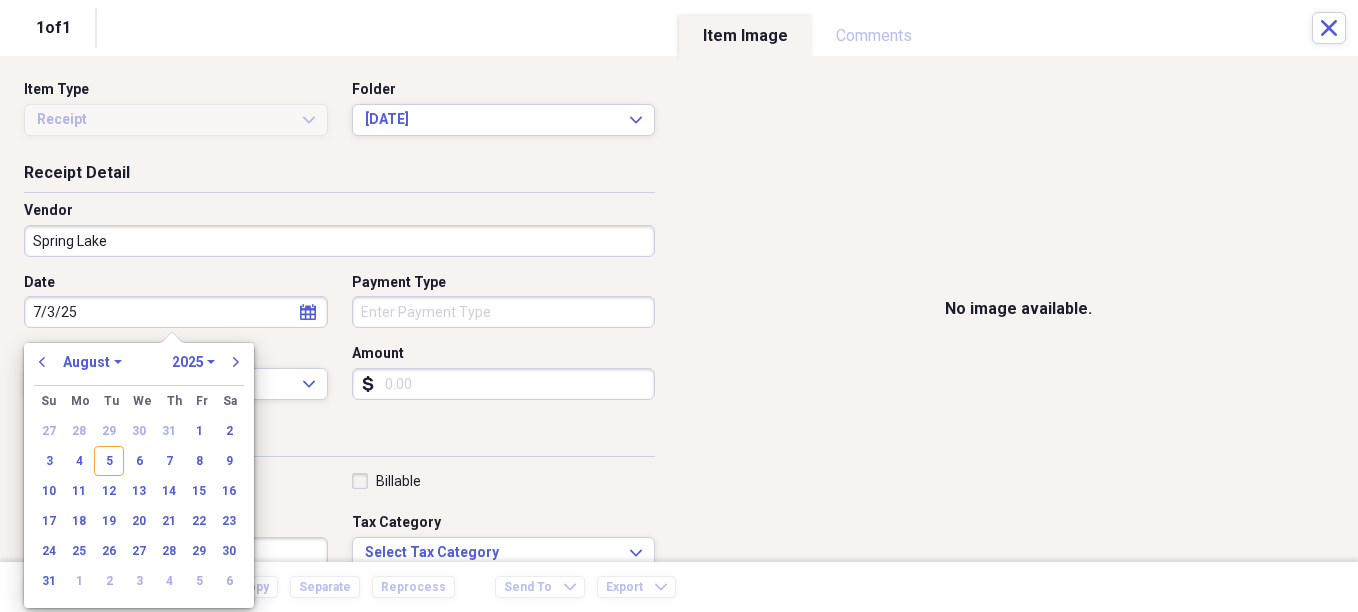 select on "6" 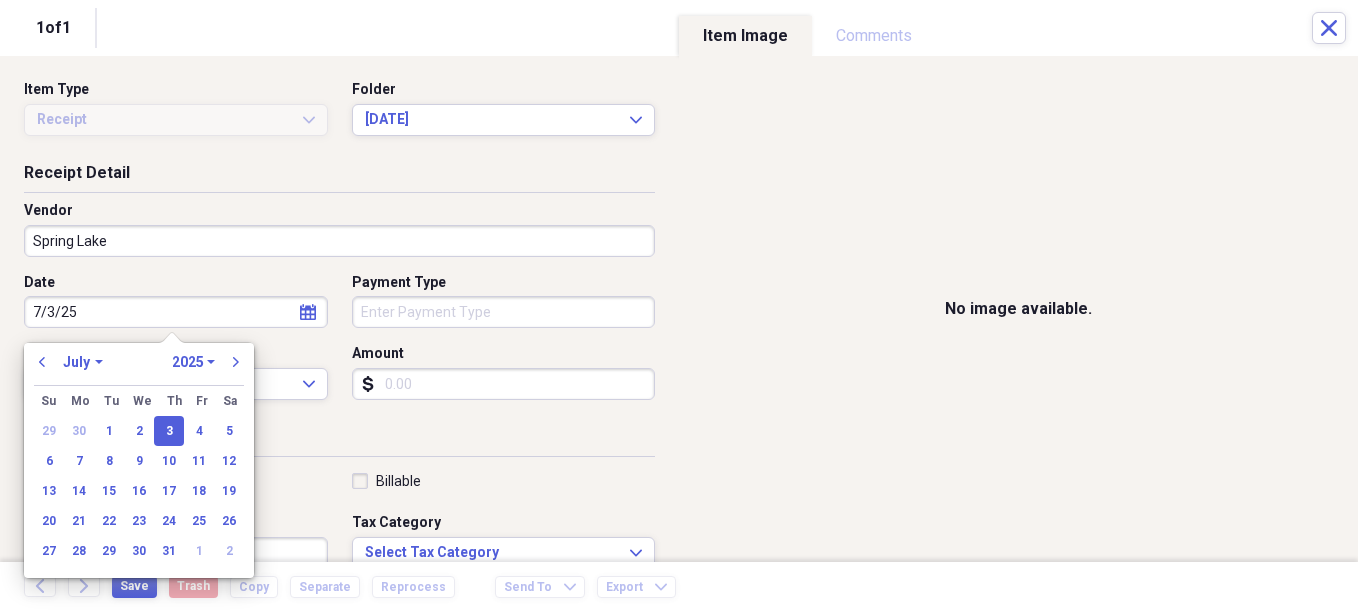 type on "07/03/2025" 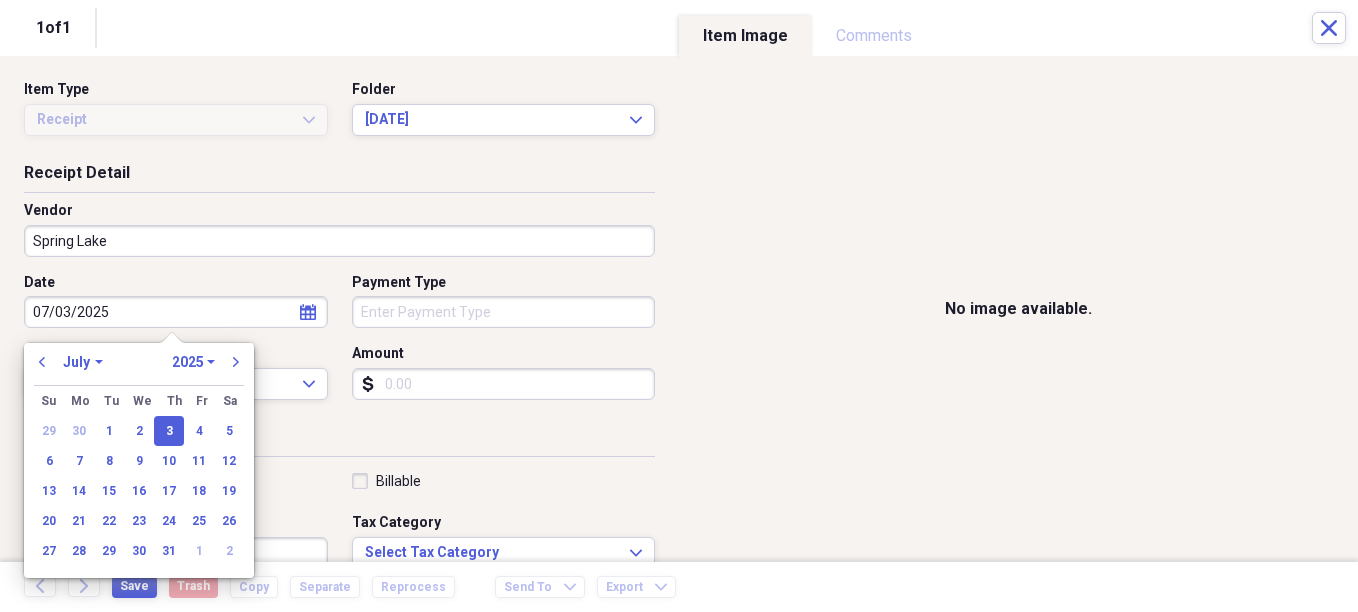 click on "Payment Type" at bounding box center (504, 312) 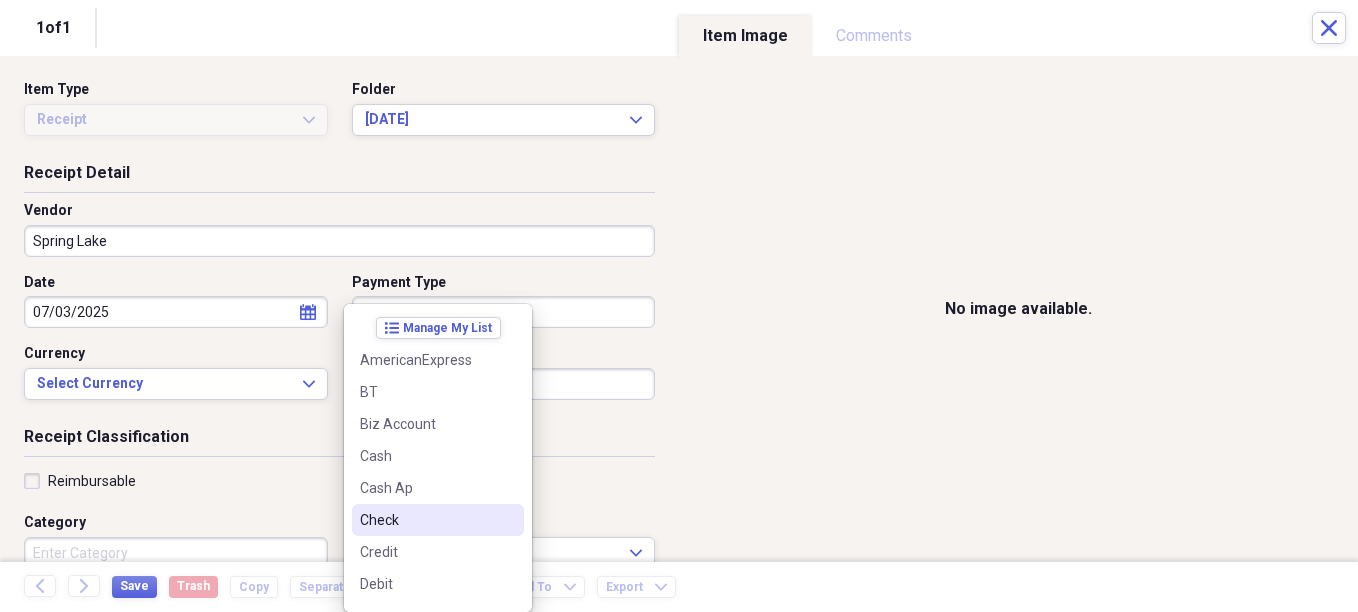 click on "Check" at bounding box center [426, 520] 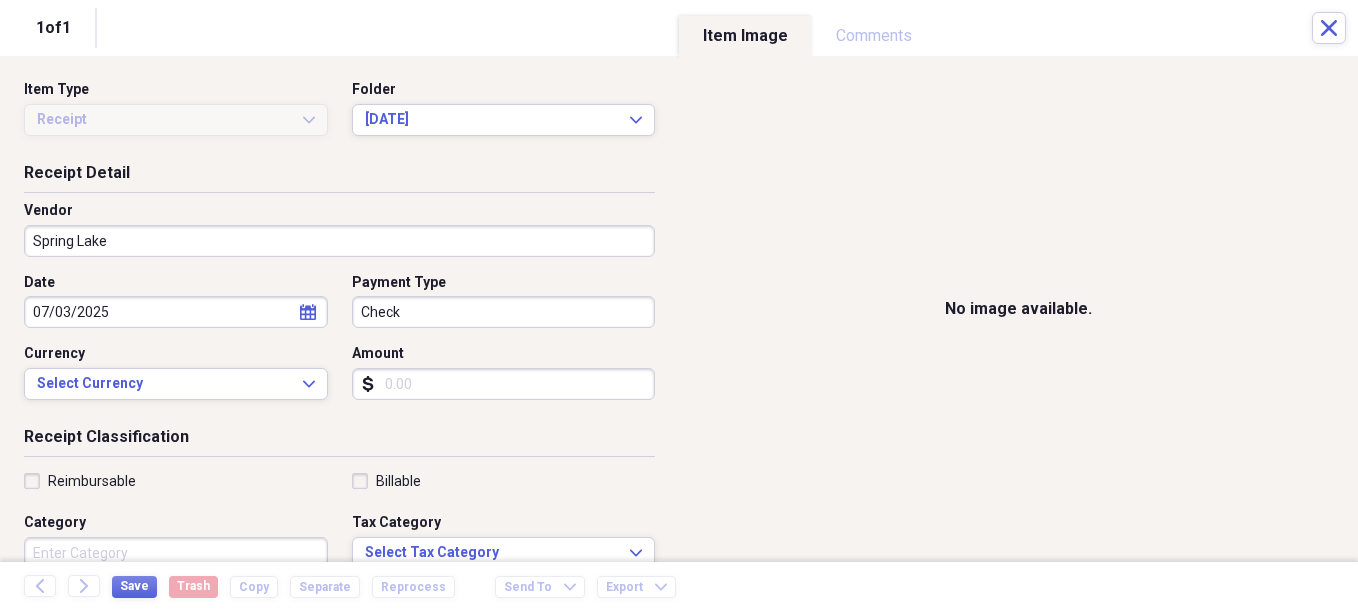 click on "Amount" at bounding box center [504, 384] 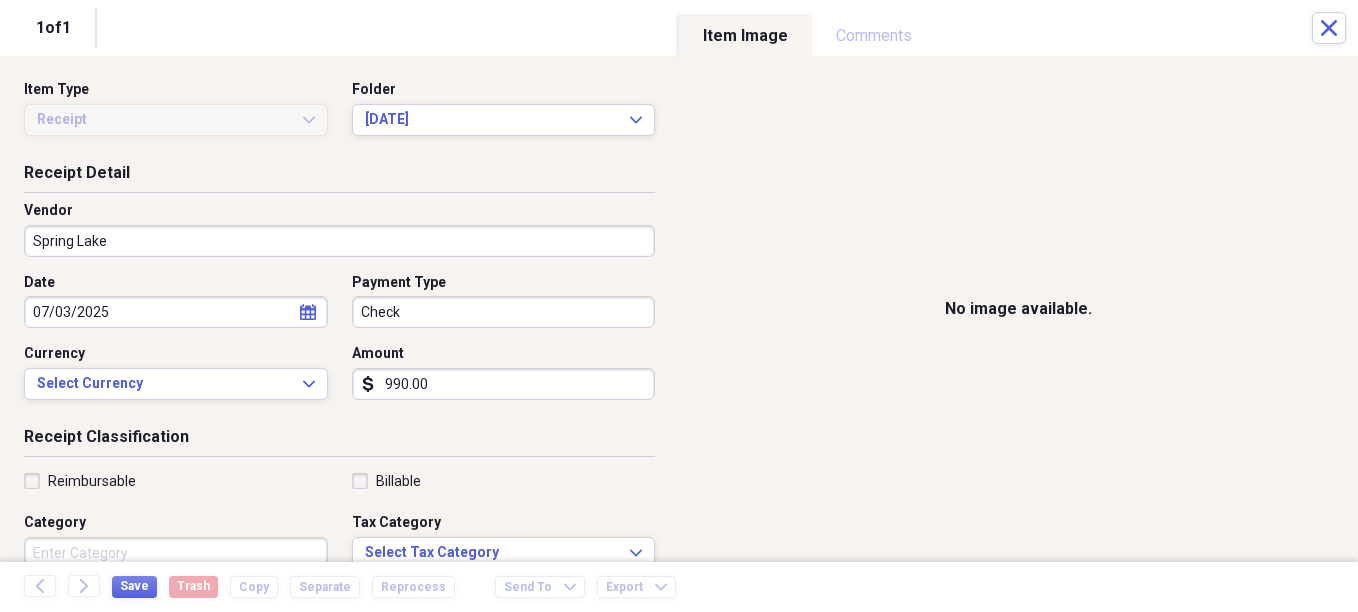 type on "990.00" 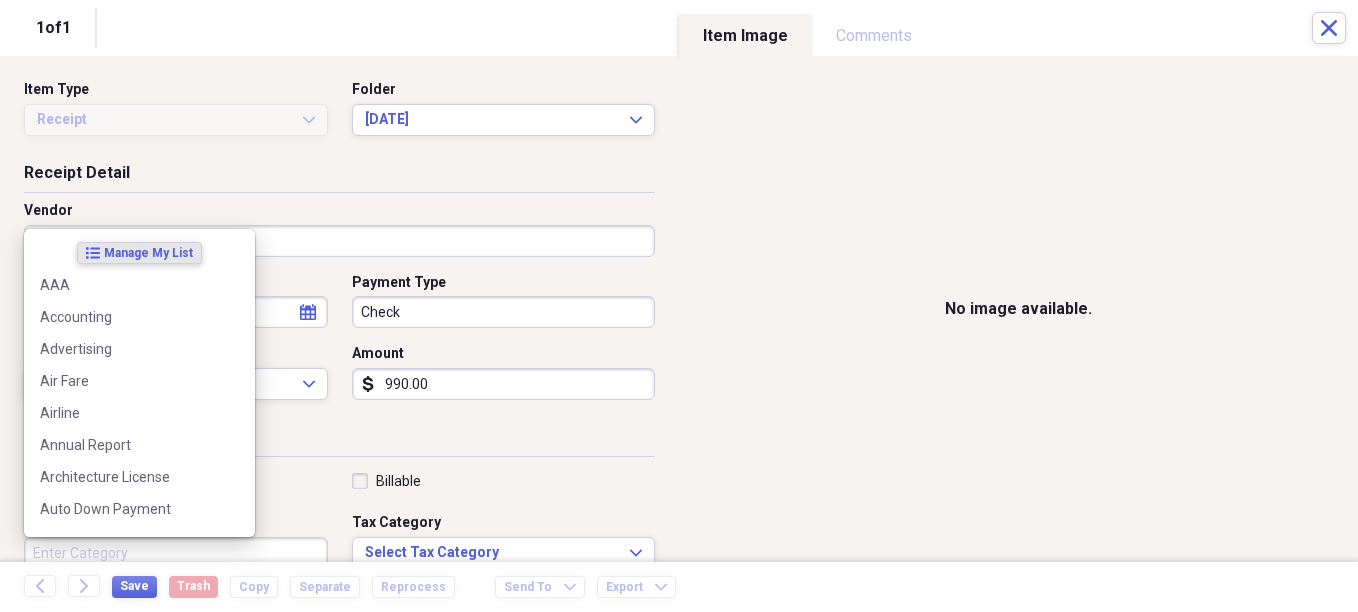 click on "Category" at bounding box center [176, 553] 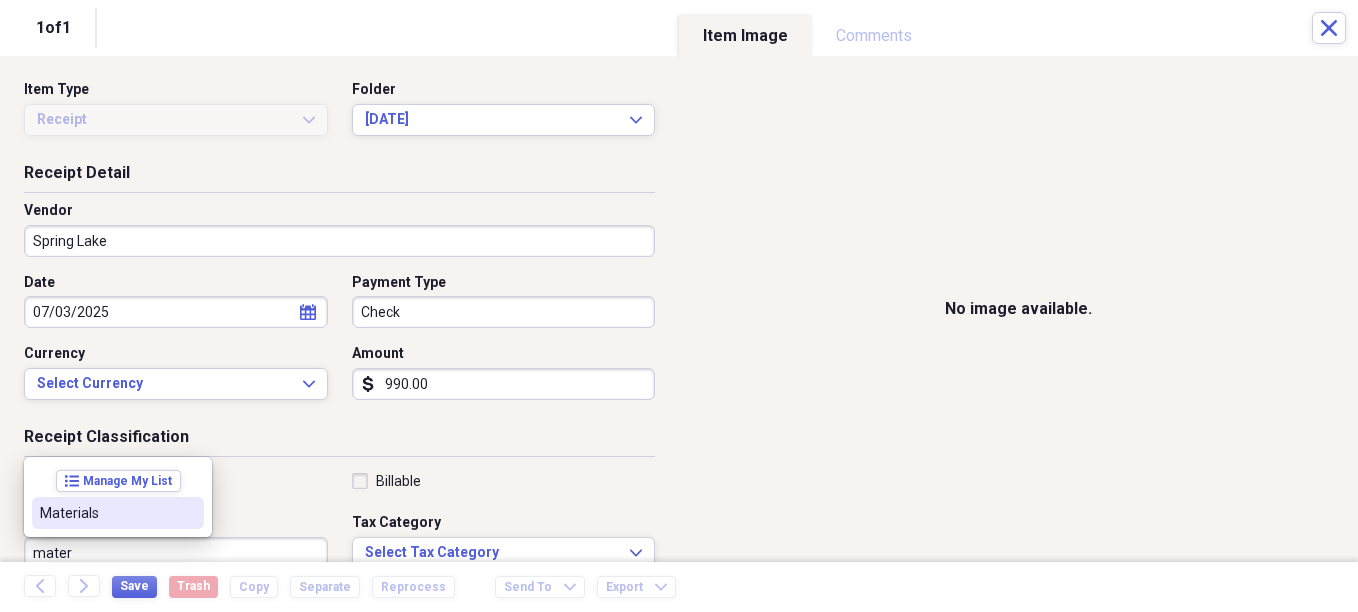 click on "Materials" at bounding box center (118, 513) 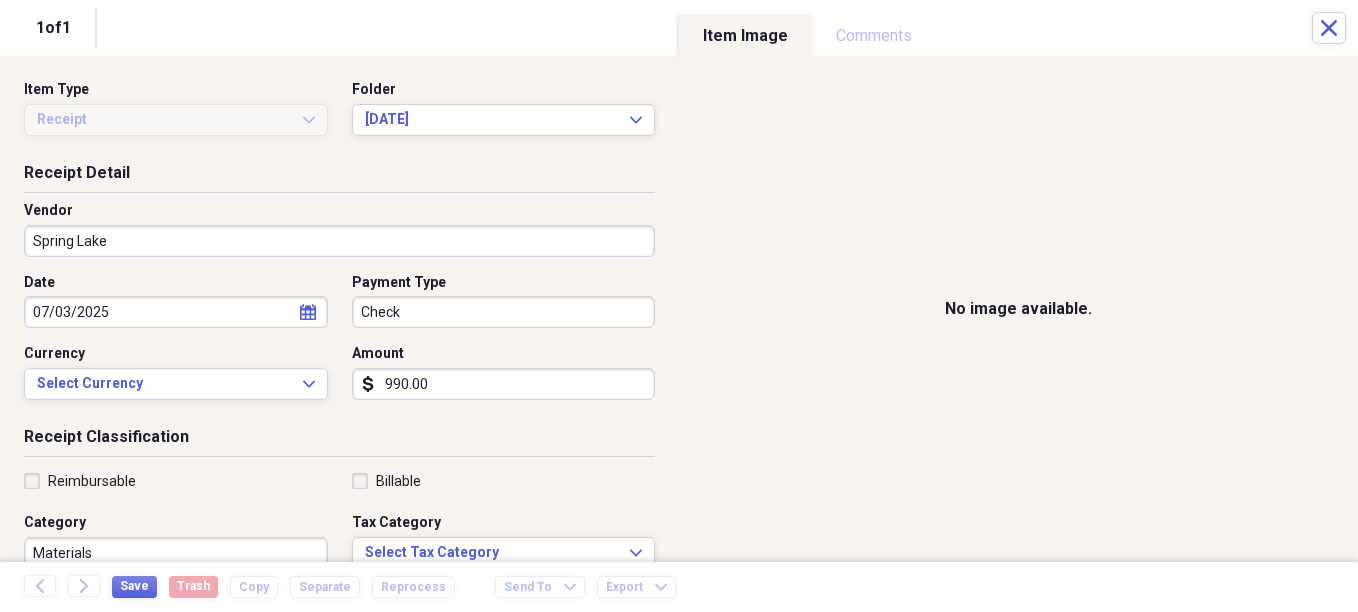 scroll, scrollTop: 7, scrollLeft: 0, axis: vertical 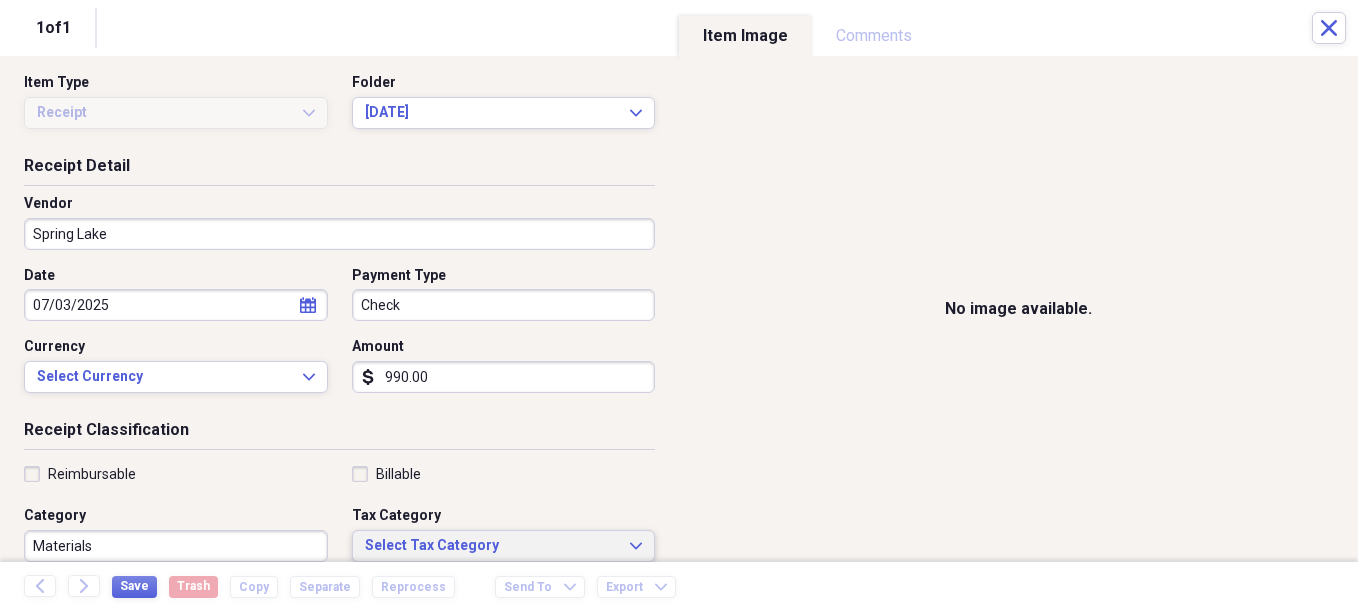 click on "Select Tax Category" at bounding box center [492, 546] 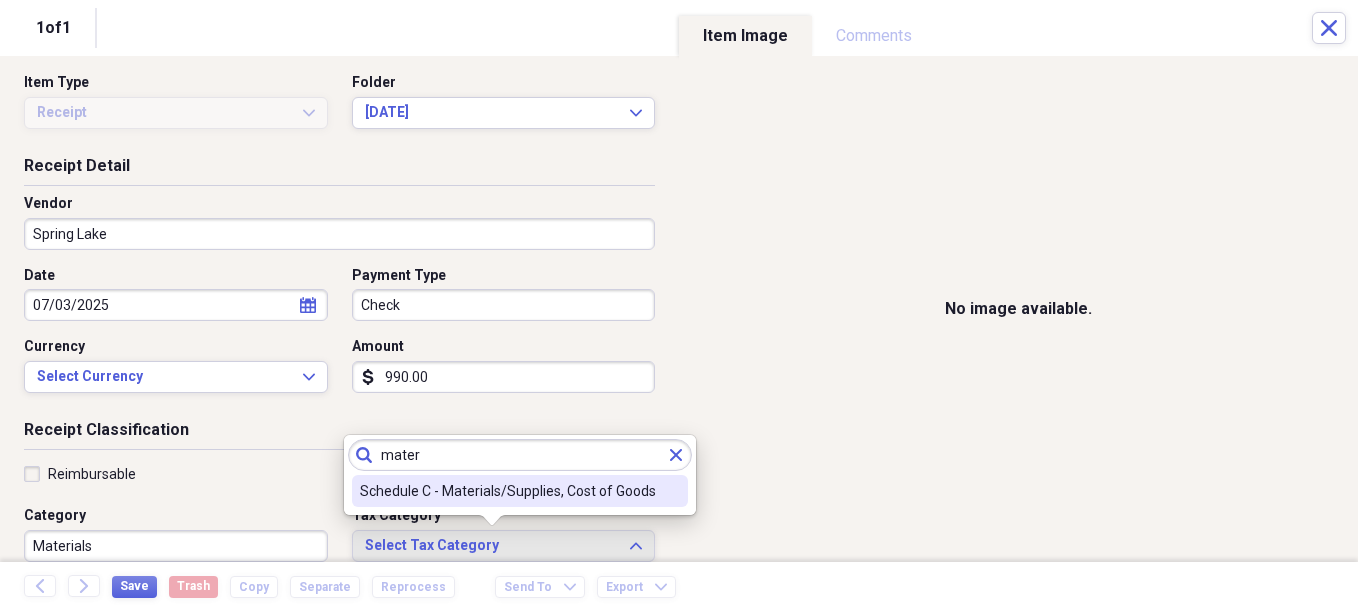 type on "mater" 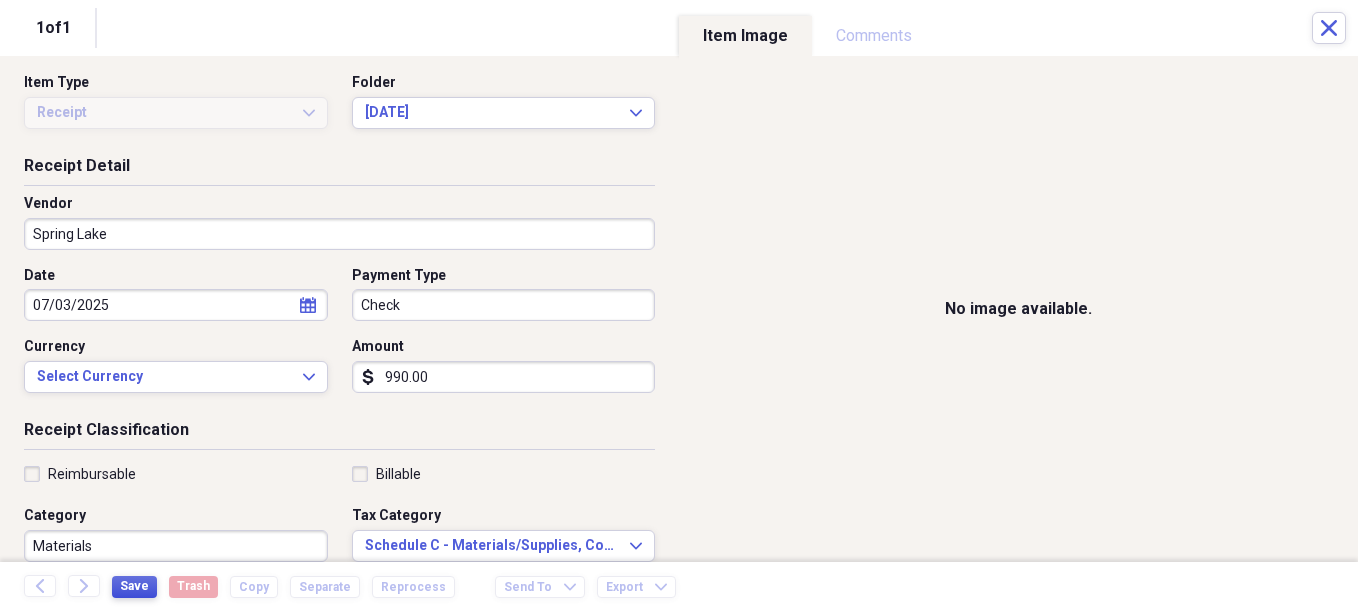 click on "Save" at bounding box center [134, 587] 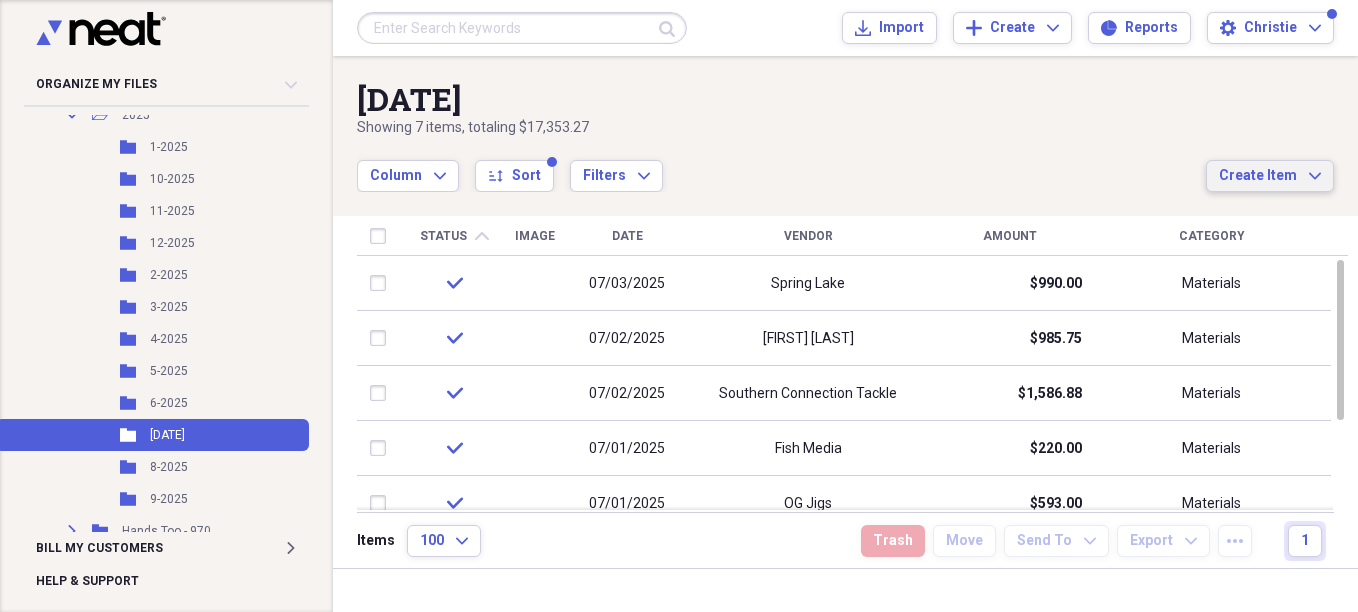 click on "Create Item" at bounding box center [1258, 176] 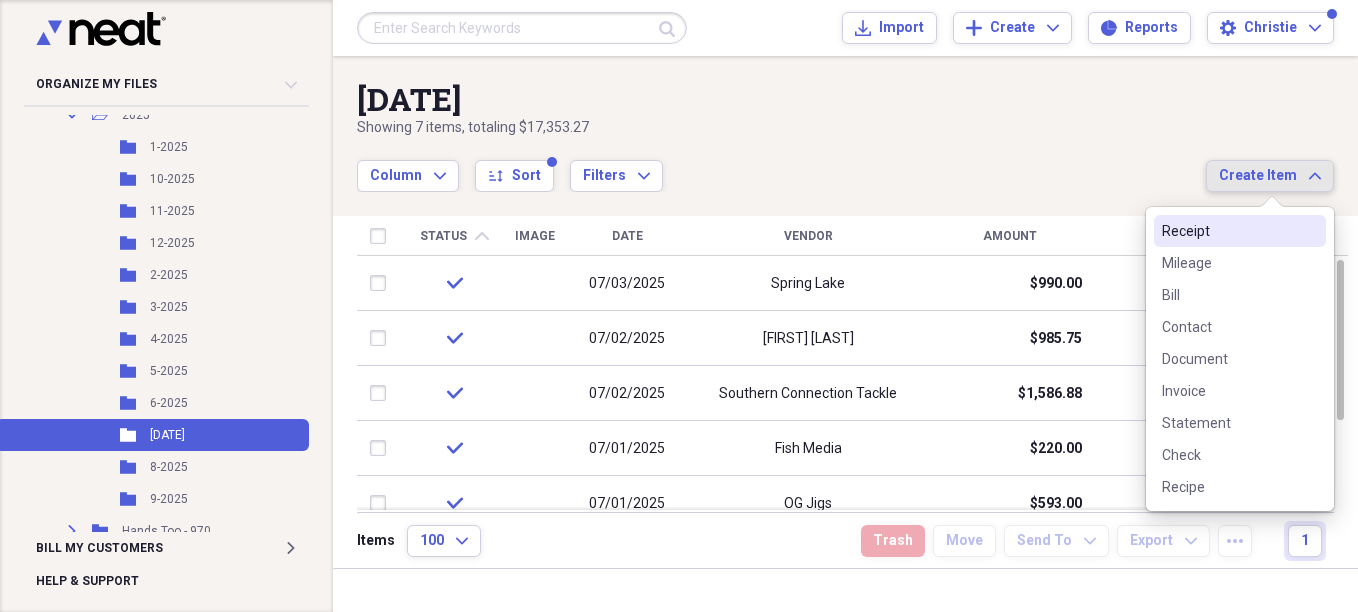 click on "Receipt" at bounding box center (1228, 231) 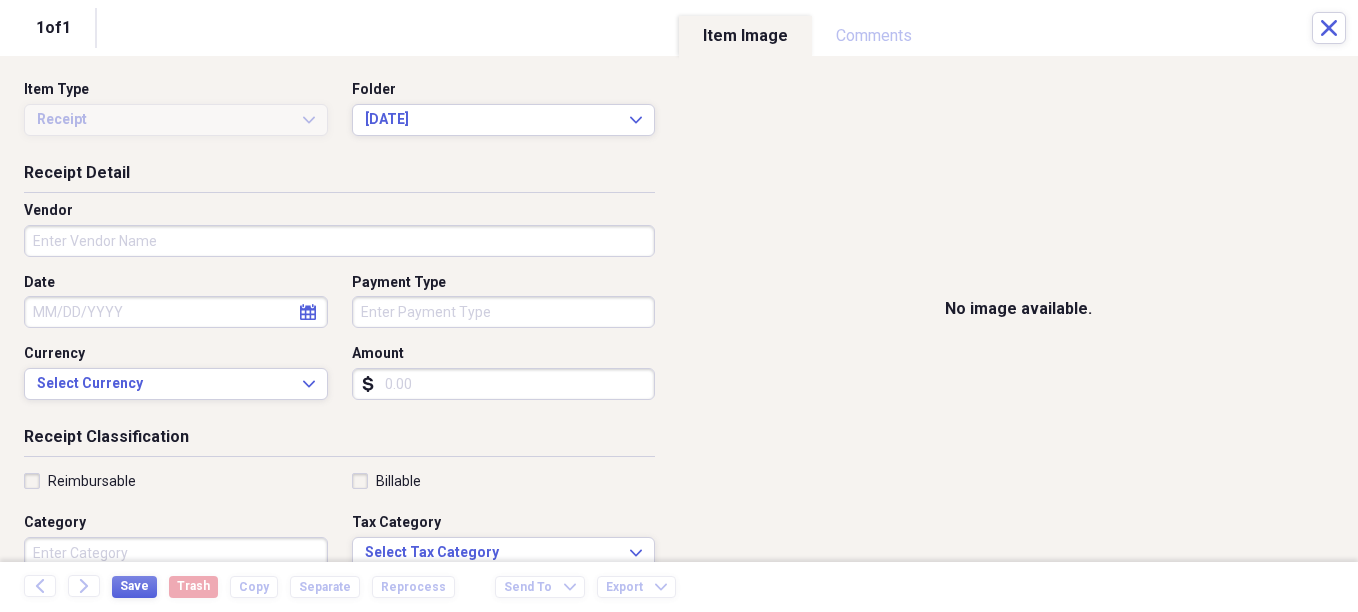 click on "Vendor" at bounding box center (339, 241) 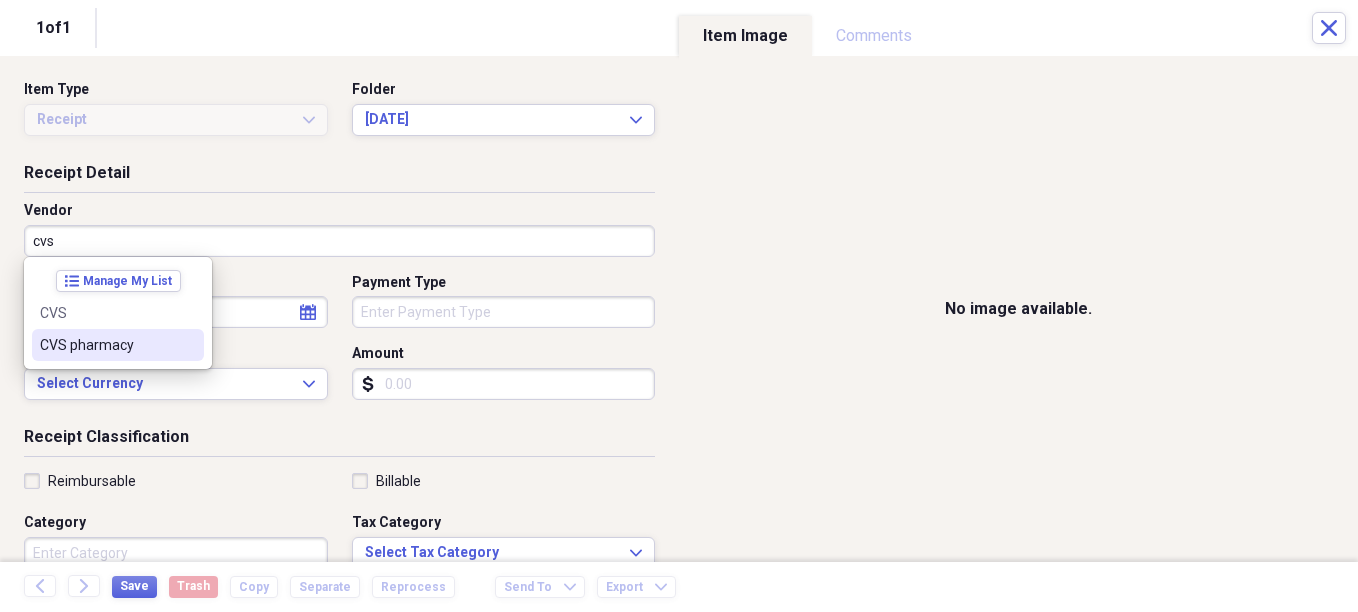 click on "CVS pharmacy" at bounding box center (106, 345) 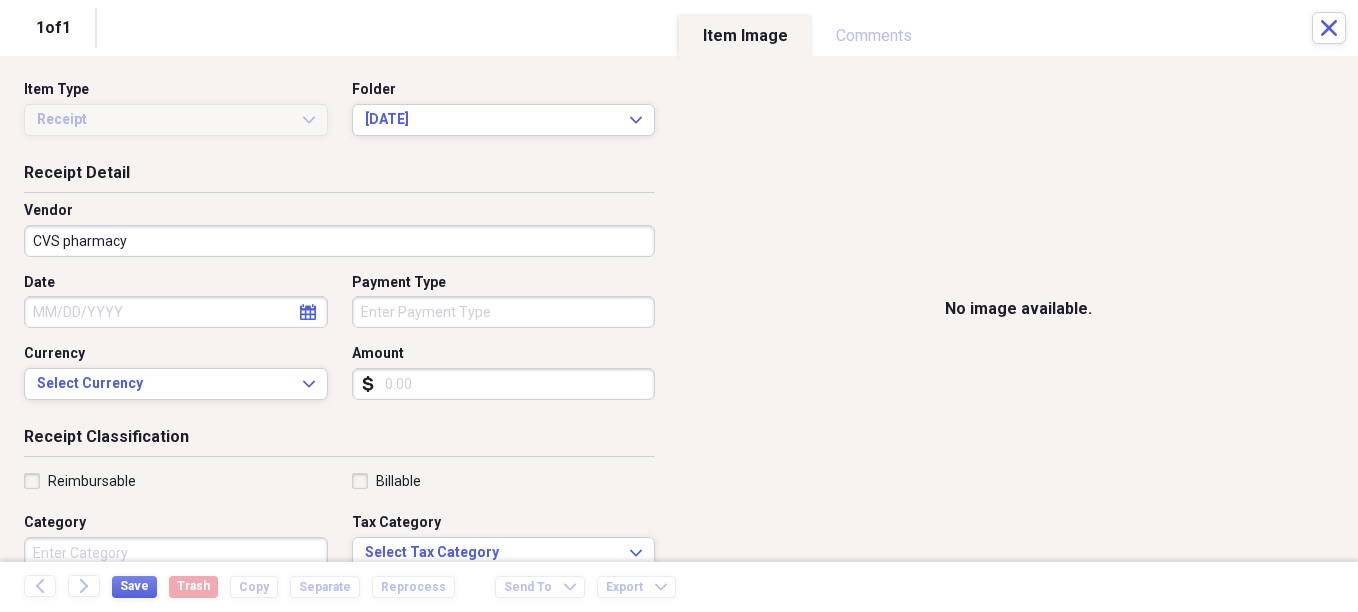 click on "Date" at bounding box center [176, 312] 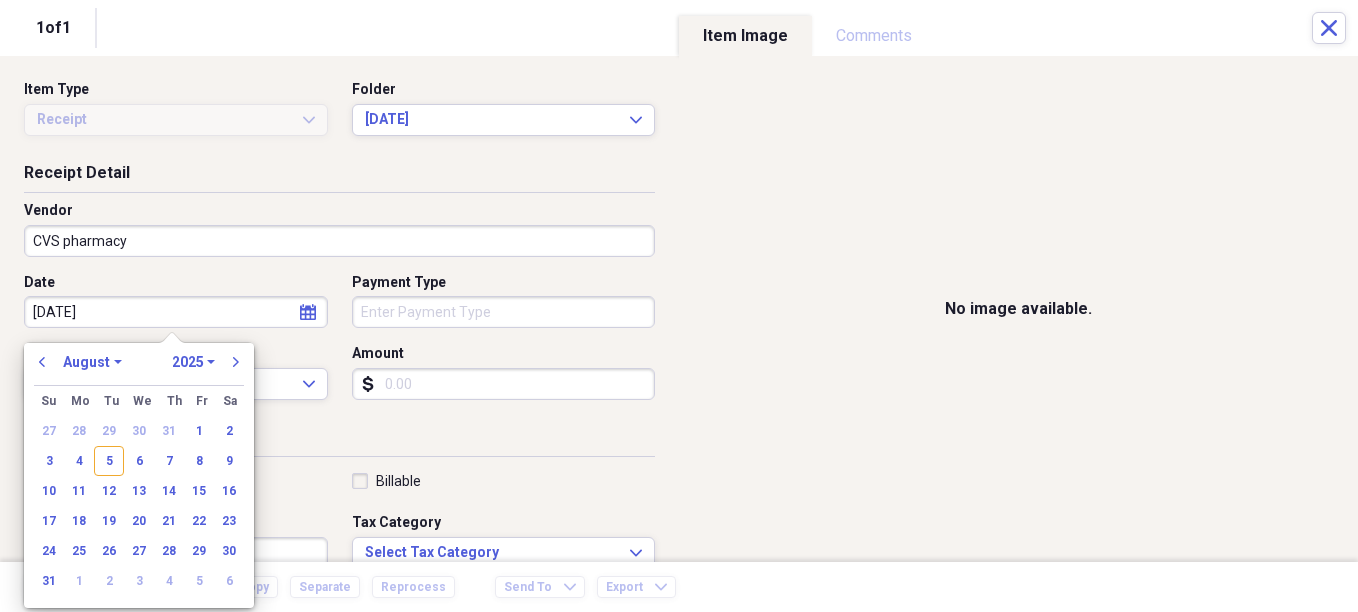 type on "7/3/25" 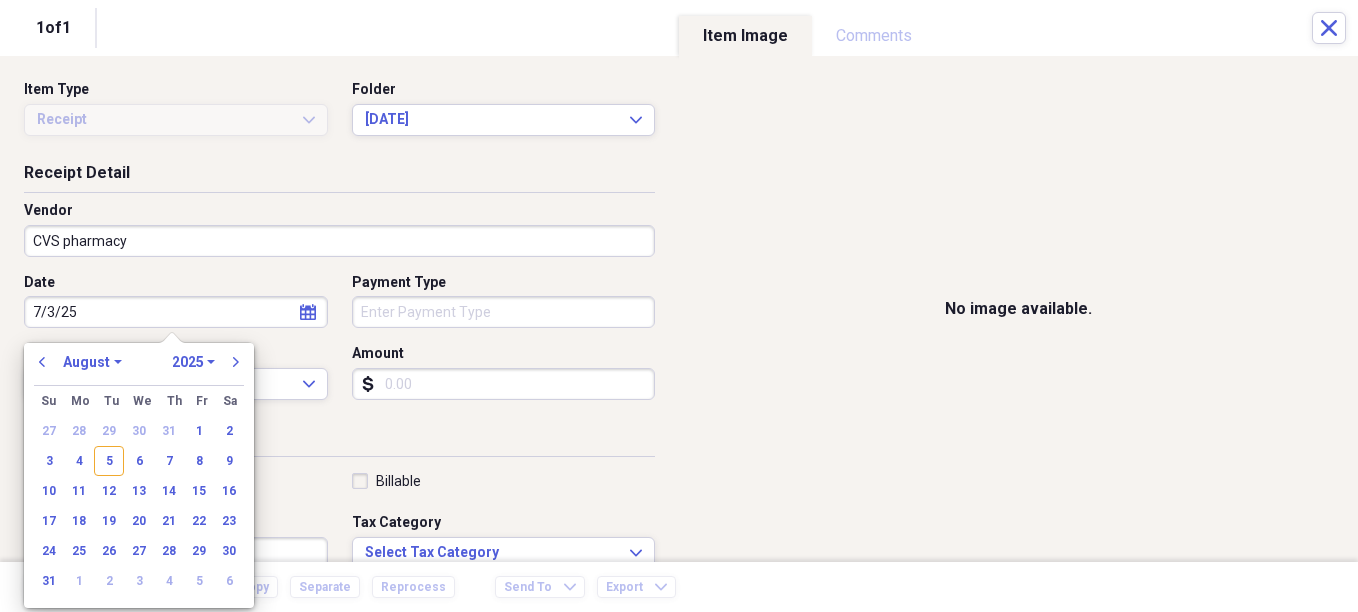select on "6" 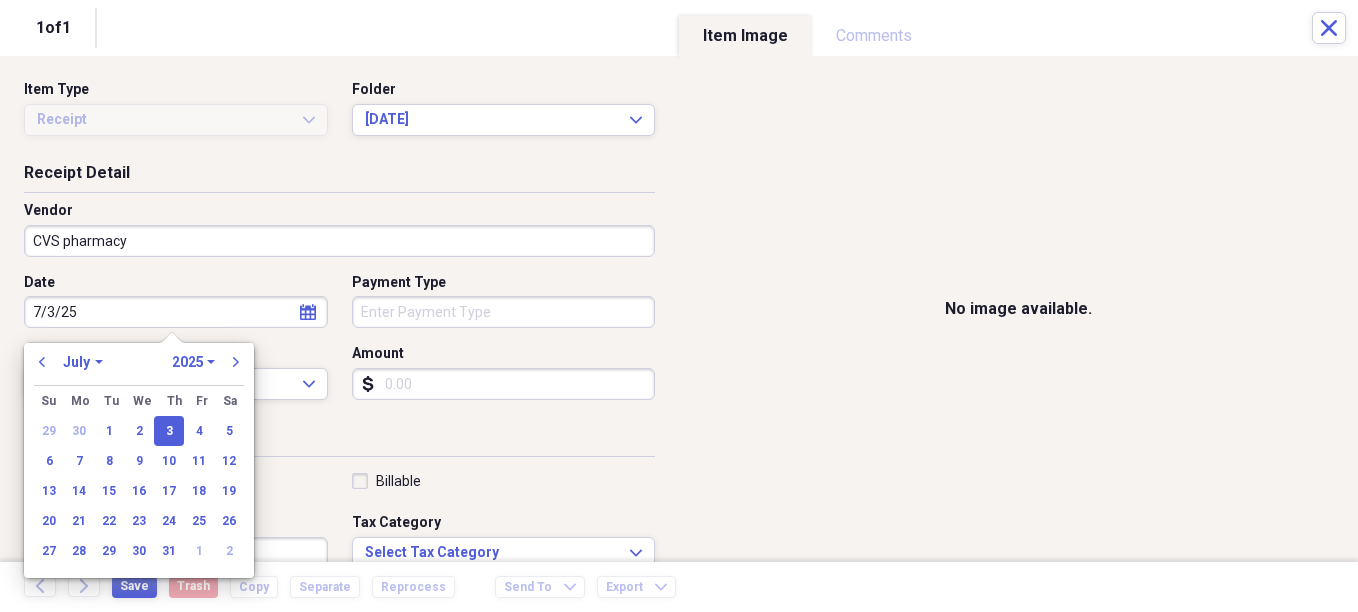 type on "07/03/2025" 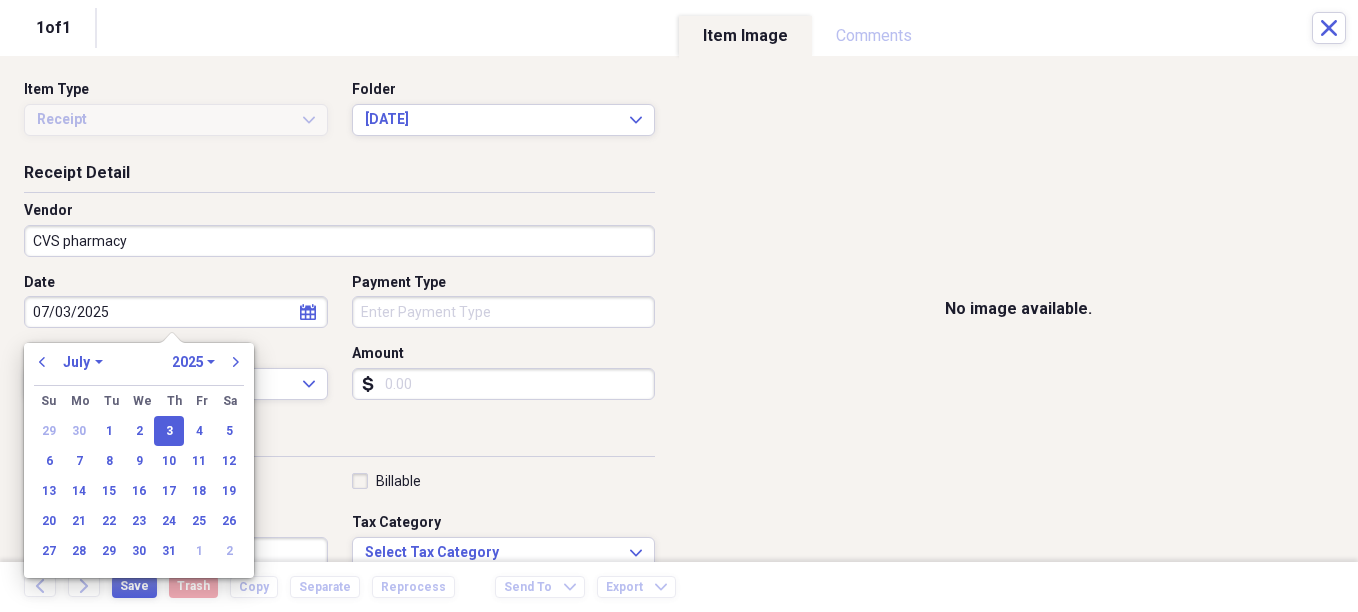 click on "Organize My Files Collapse Unfiled Needs Review Unfiled All Files Unfiled Unfiled Unfiled Saved Reports Collapse My Cabinet Christie's Cabinet Add Folder Expand Folder Avalon Power & Lighting Add Folder Expand Folder Cape May County Architect Add Folder Collapse Open Folder Hands Too Bait & Tackle Add Folder Folder 2021 Add Folder Folder 2022 Add Folder Expand Folder 2023 Add Folder Folder 2024 Add Folder Collapse Open Folder 2025 Add Folder Folder 1-2025 Add Folder Folder 10-2025 Add Folder Folder 11-2025 Add Folder Folder 12-2025 Add Folder Folder 2-2025 Add Folder Folder 3-2025 Add Folder Folder 4-2025 Add Folder Folder 5-2025 Add Folder Folder 6-2025 Add Folder Folder 7-2025 Add Folder Folder 8-2025 Add Folder Folder 9-2025 Add Folder Expand Folder Hands Too - 970 Add Folder Expand Folder Home Expenses Add Folder Expand Folder Inactive Add Folder Expand Folder JMM Studios Add Folder Folder Kevin Clifford 2024 Add Folder Expand Folder Pandemonium Fiberglass Add Folder Trash Trash Bill My Customers Expand 1" at bounding box center (679, 306) 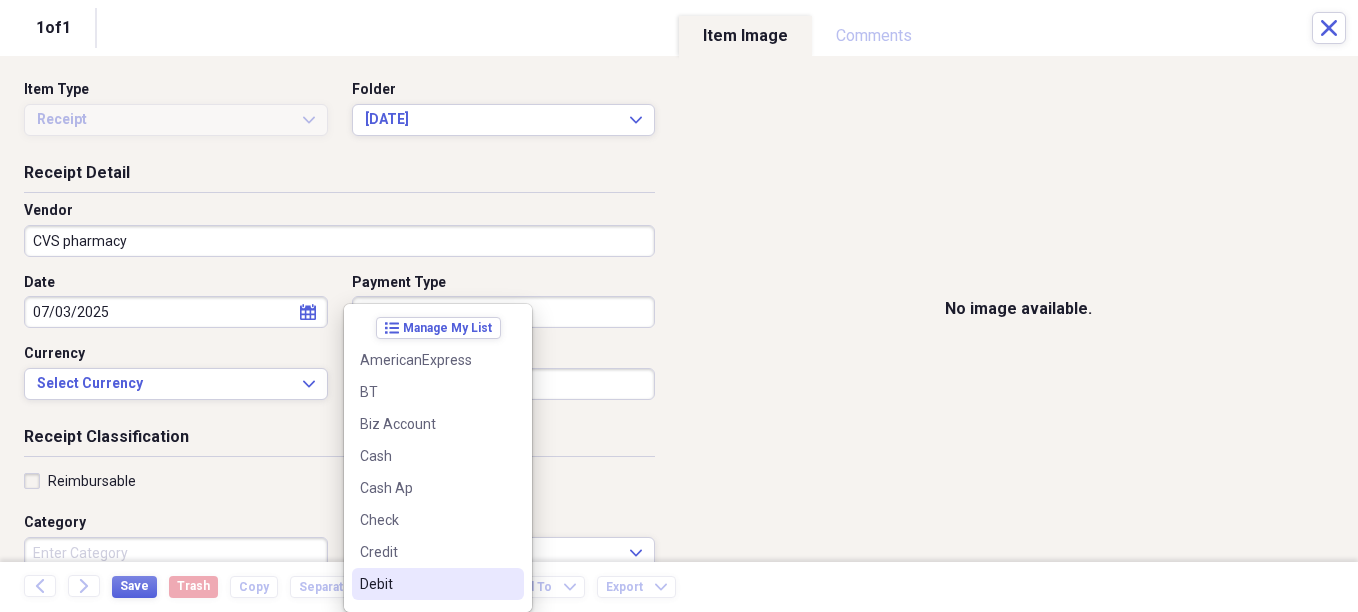 click on "Debit" at bounding box center [426, 584] 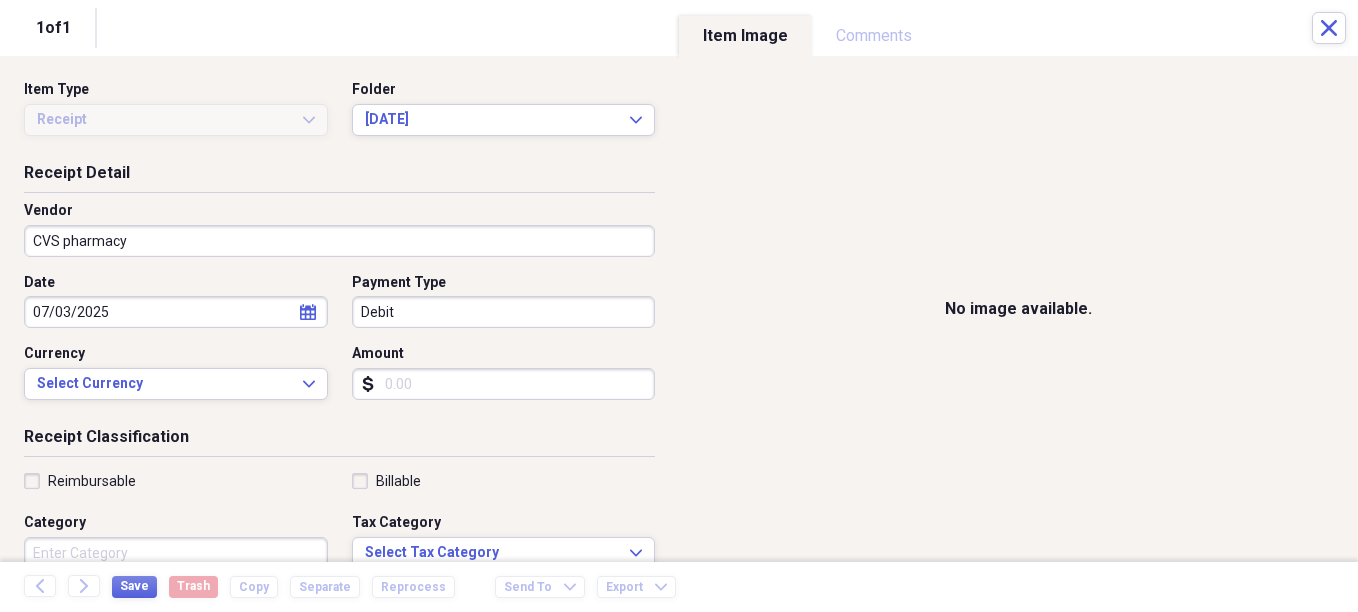 click on "Amount" at bounding box center [504, 384] 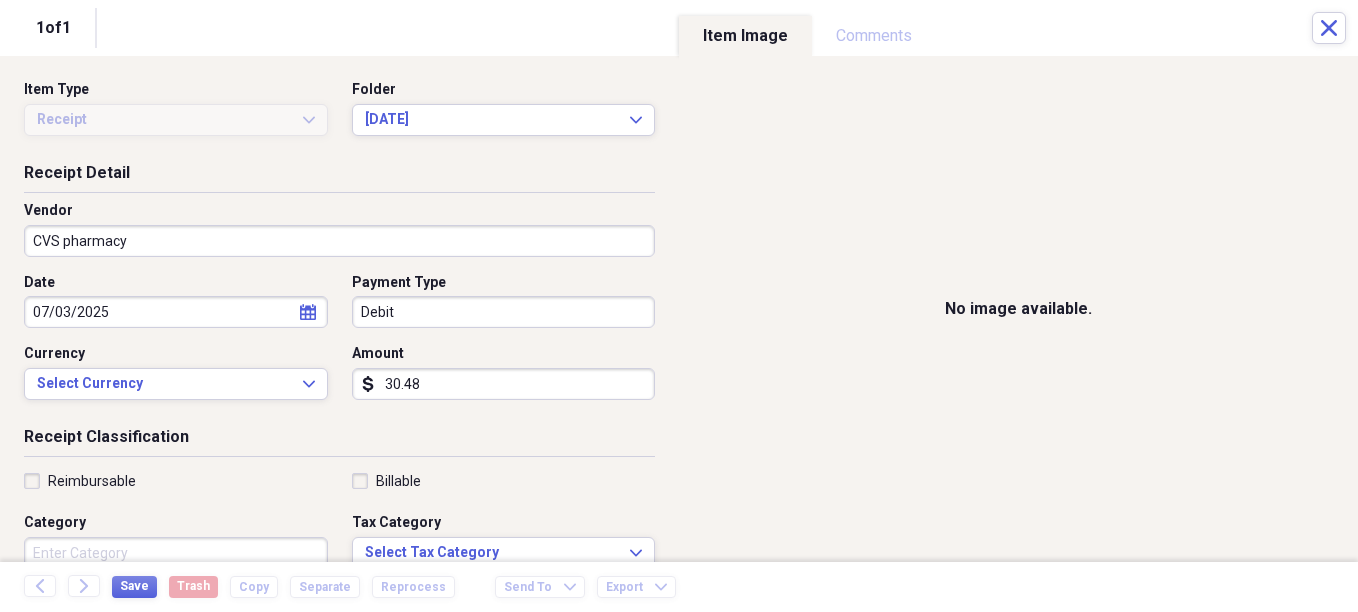 type on "30.48" 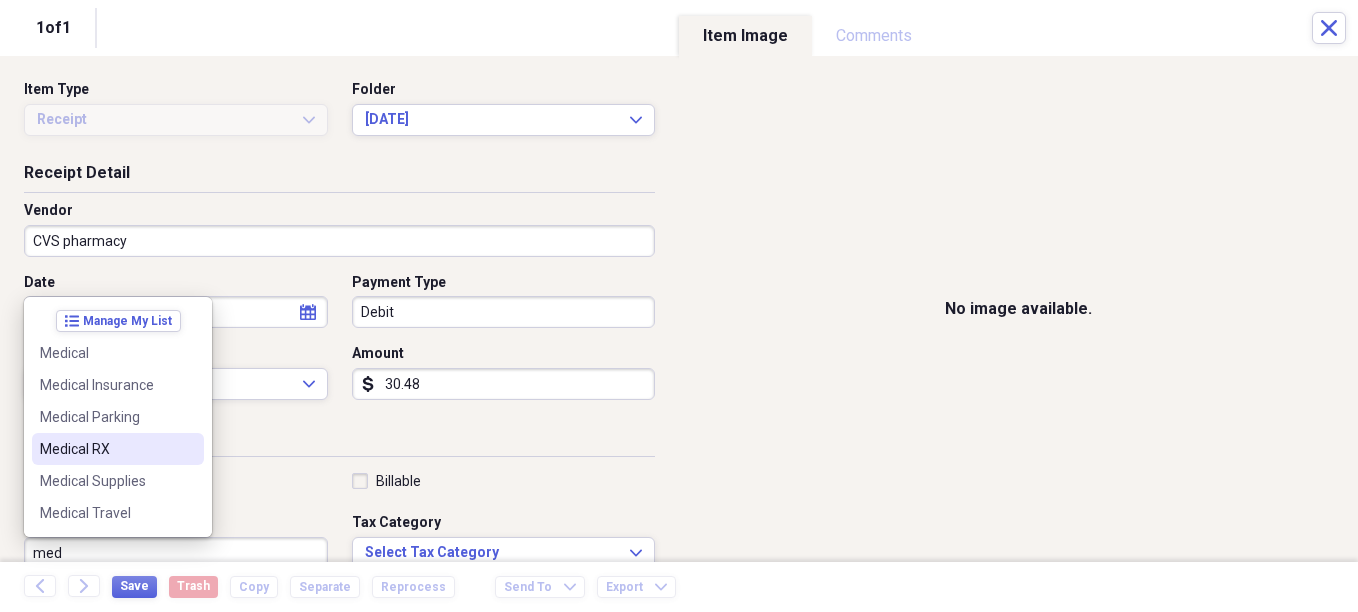click on "Medical RX" at bounding box center (106, 449) 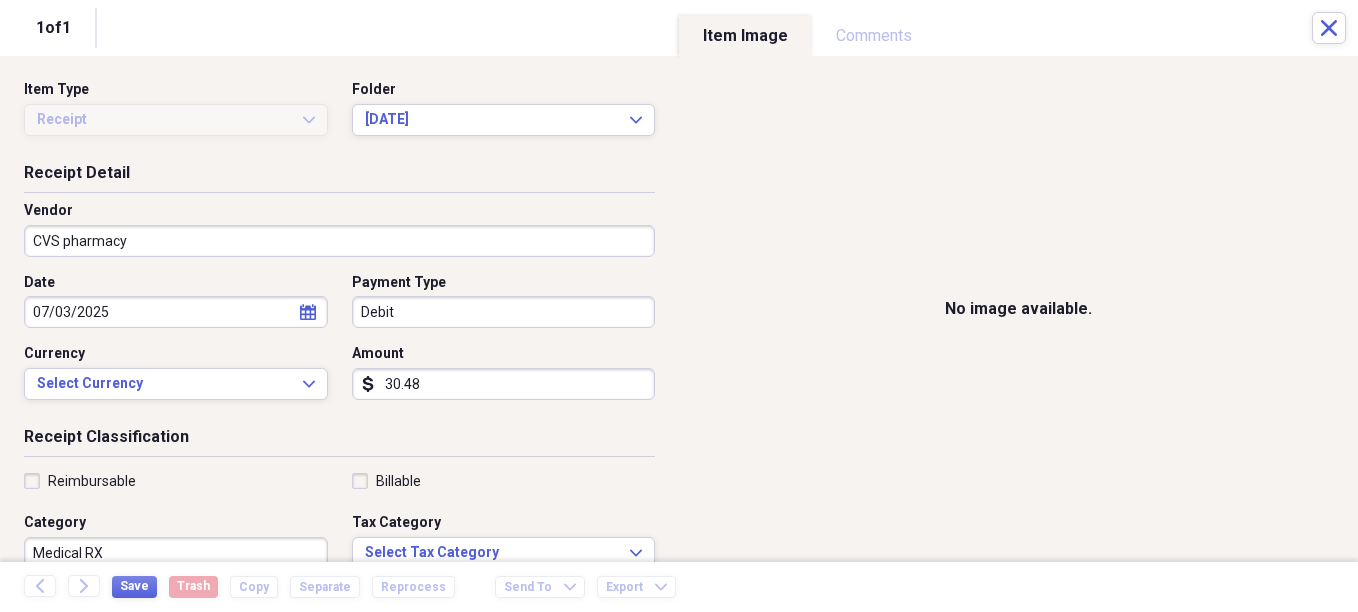 scroll, scrollTop: 7, scrollLeft: 0, axis: vertical 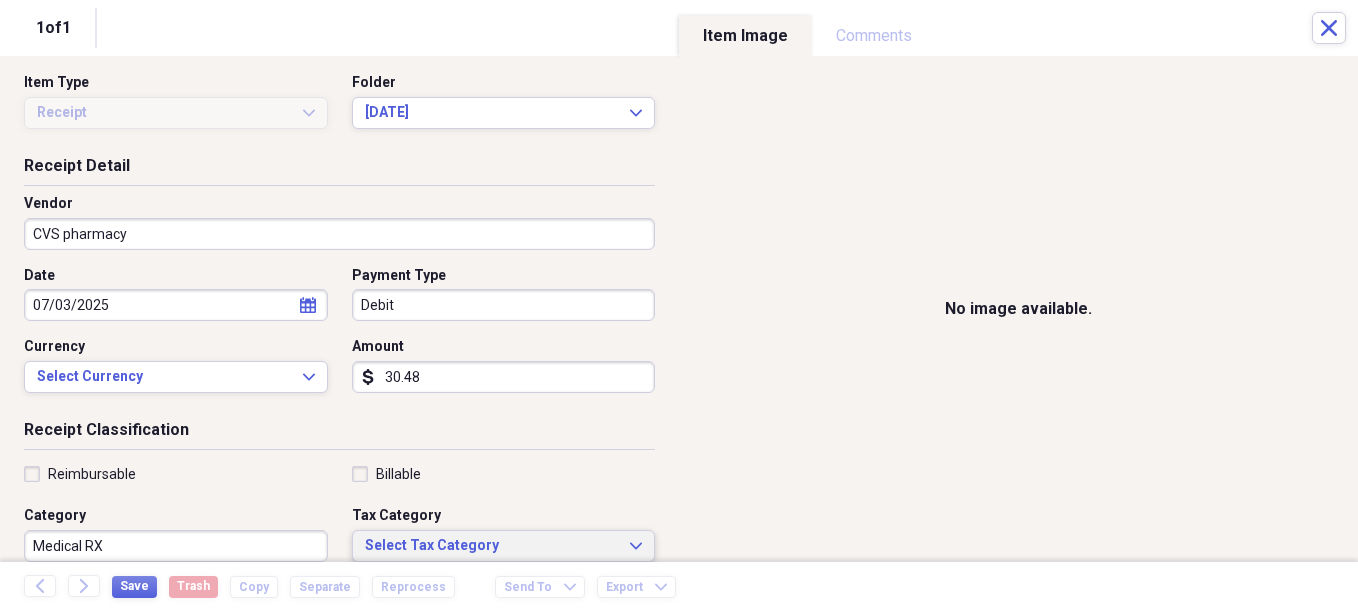 click on "Select Tax Category Expand" at bounding box center [504, 546] 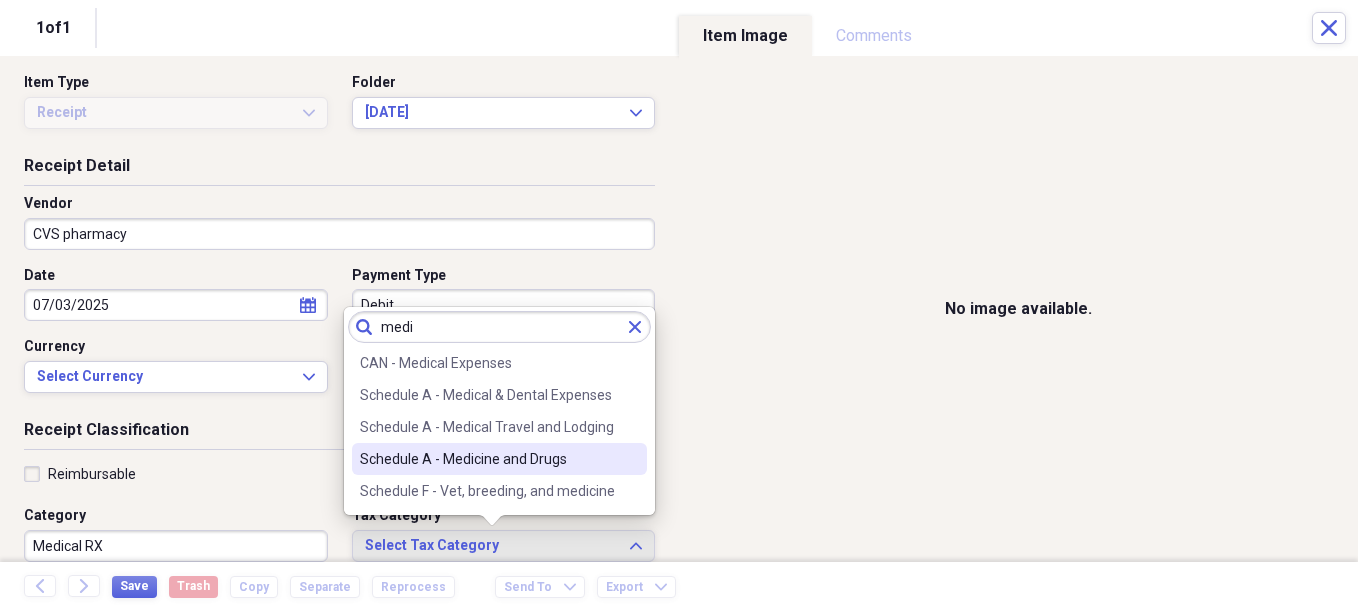 type on "medi" 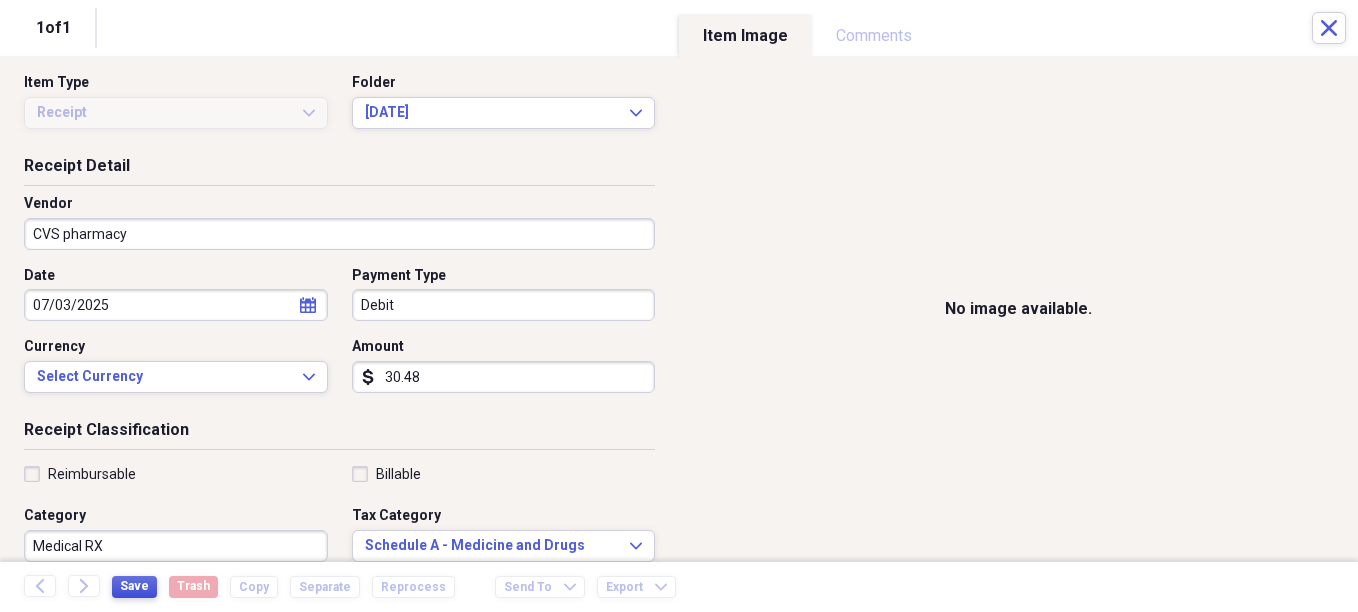 click on "Save" at bounding box center (134, 586) 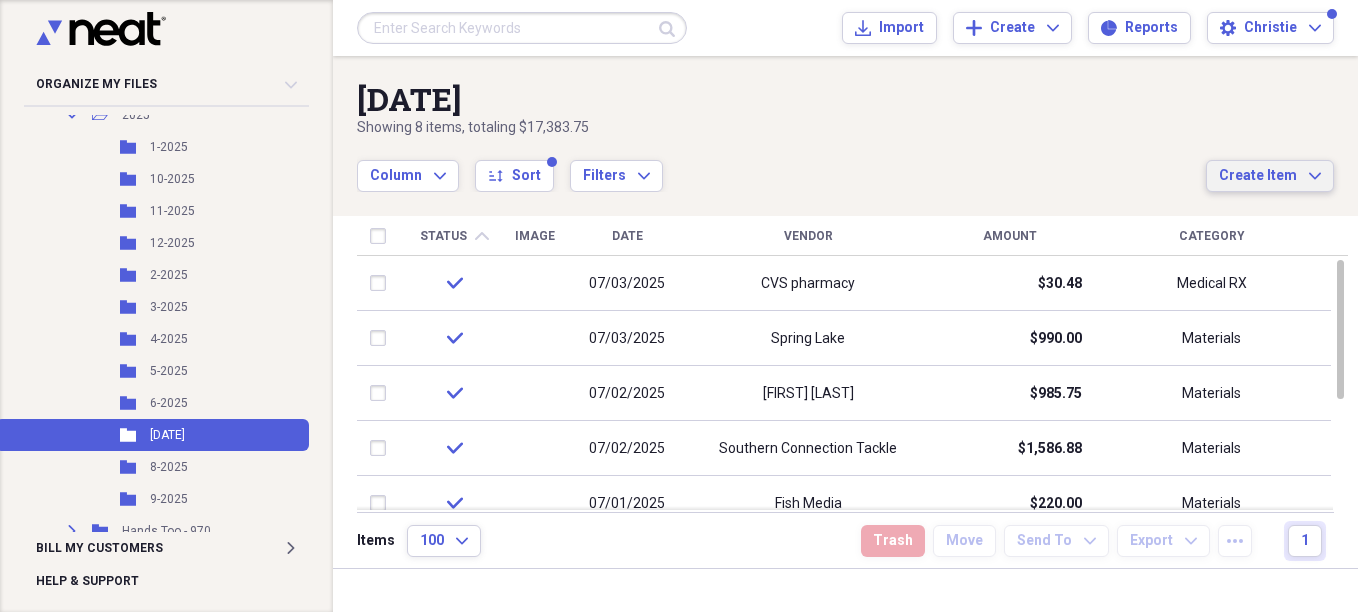click on "Create Item" at bounding box center (1258, 176) 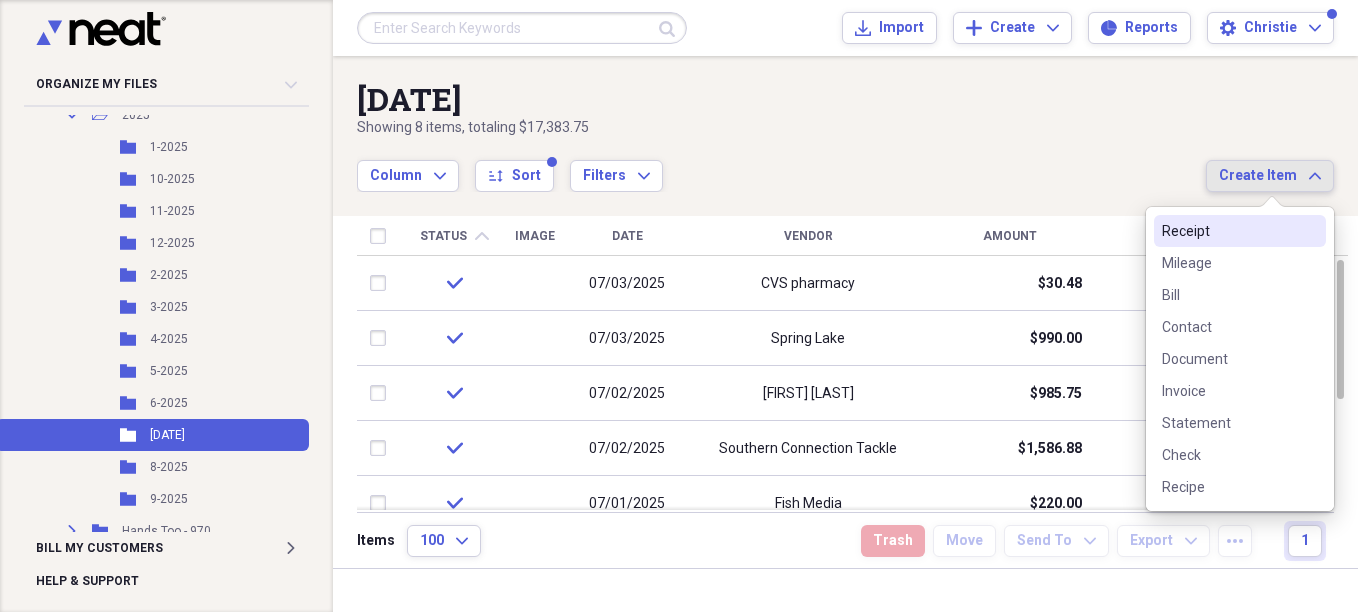 click on "Receipt" at bounding box center [1228, 231] 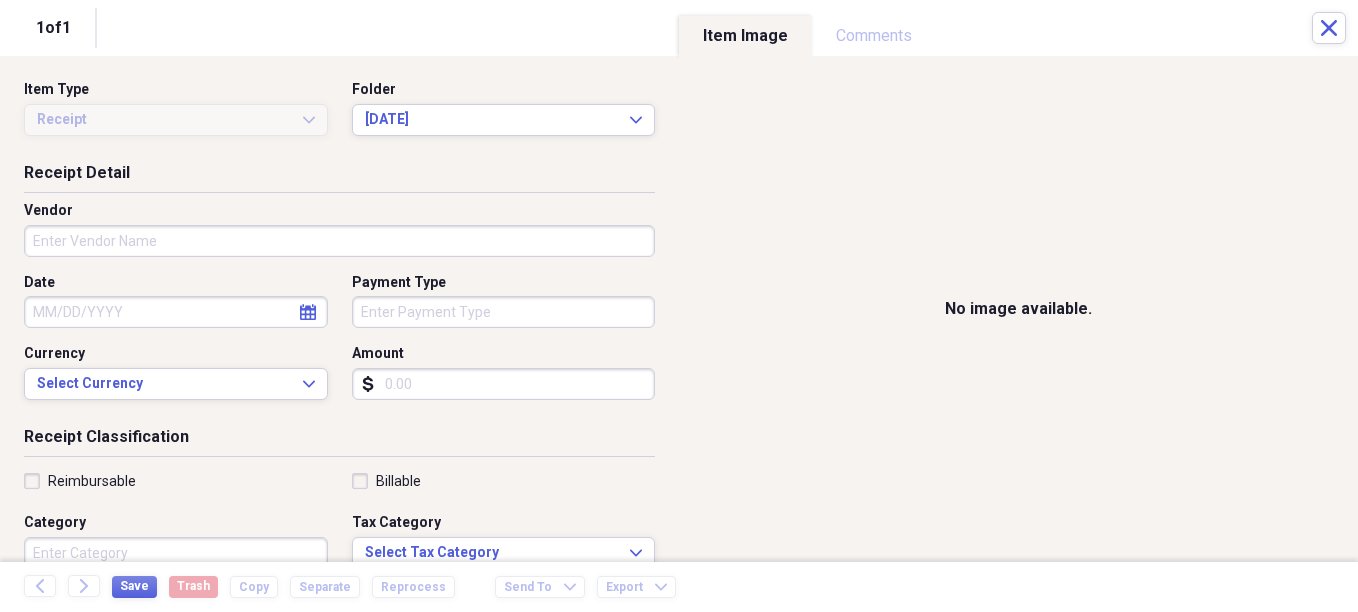 click on "Vendor" at bounding box center [339, 241] 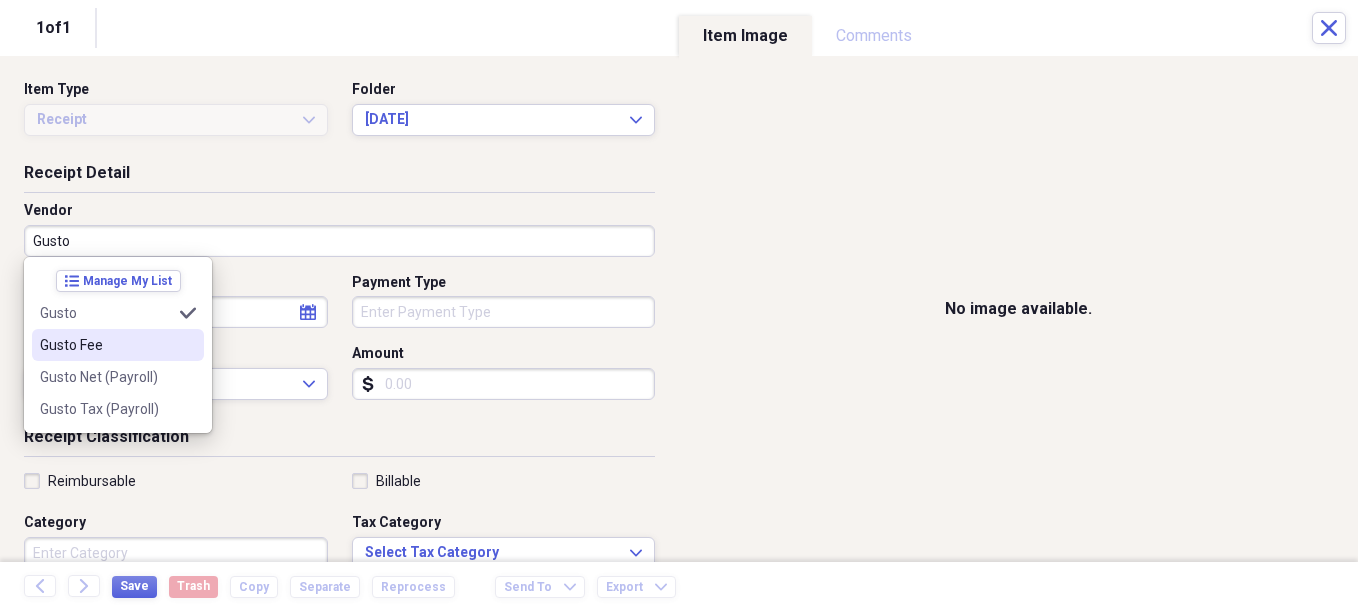 click on "Gusto Fee" at bounding box center [106, 345] 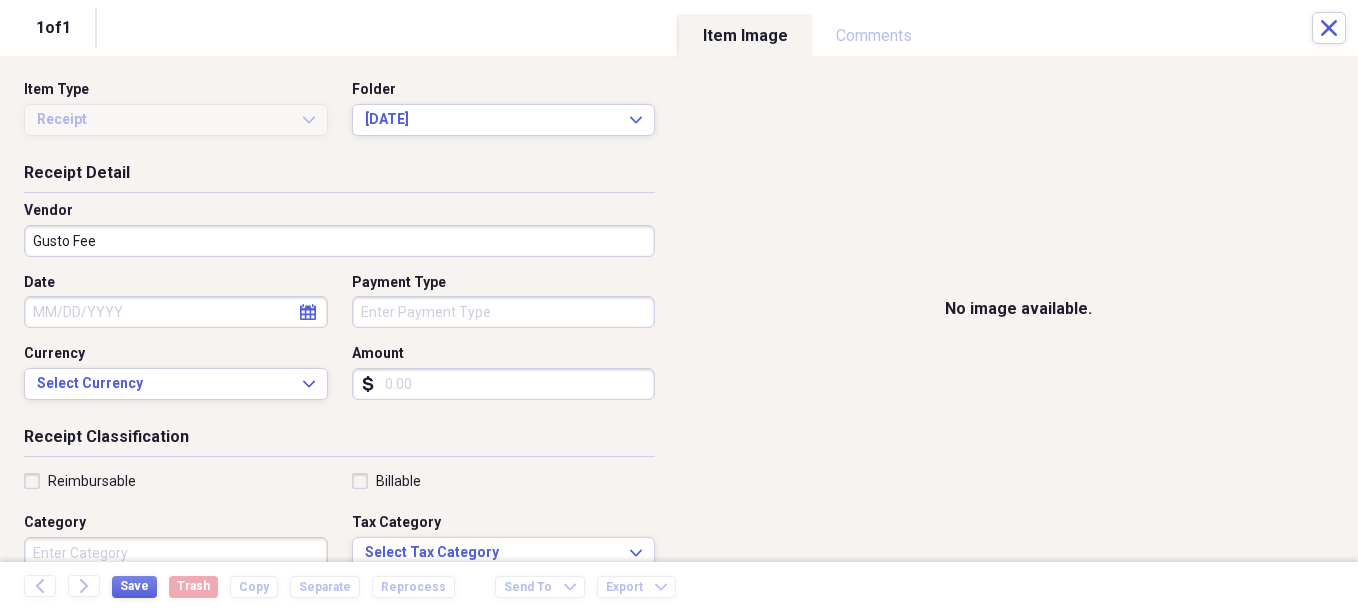 click on "Category" at bounding box center (176, 553) 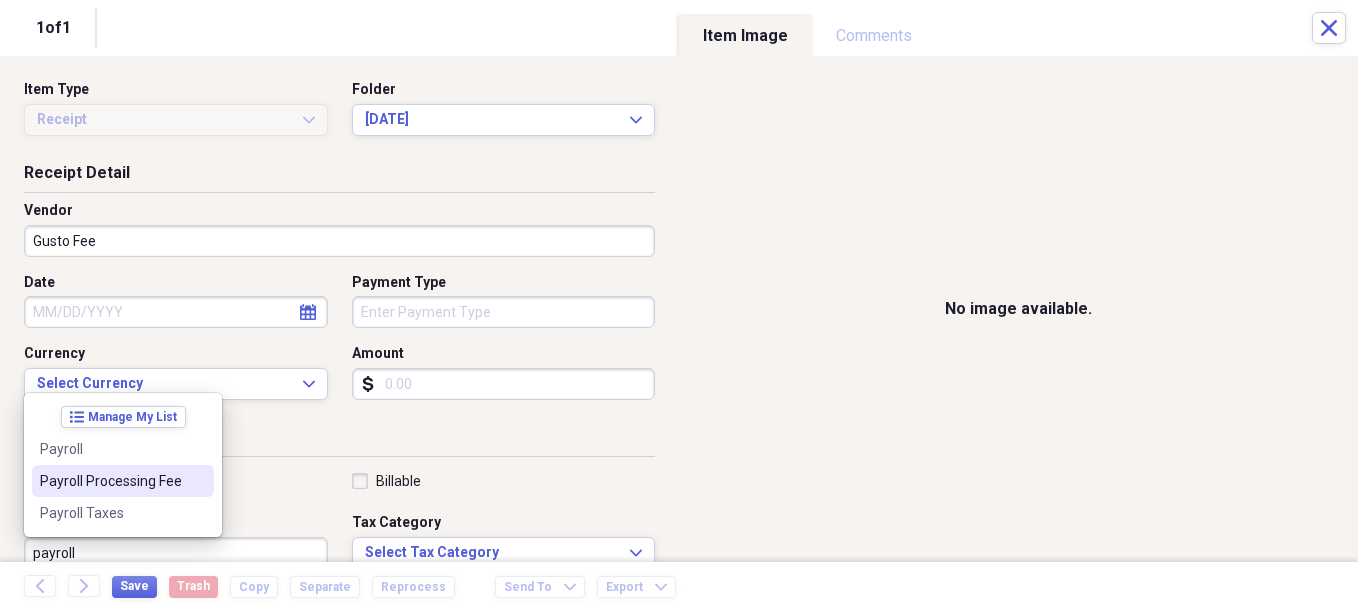 click on "Payroll Processing Fee" at bounding box center (111, 481) 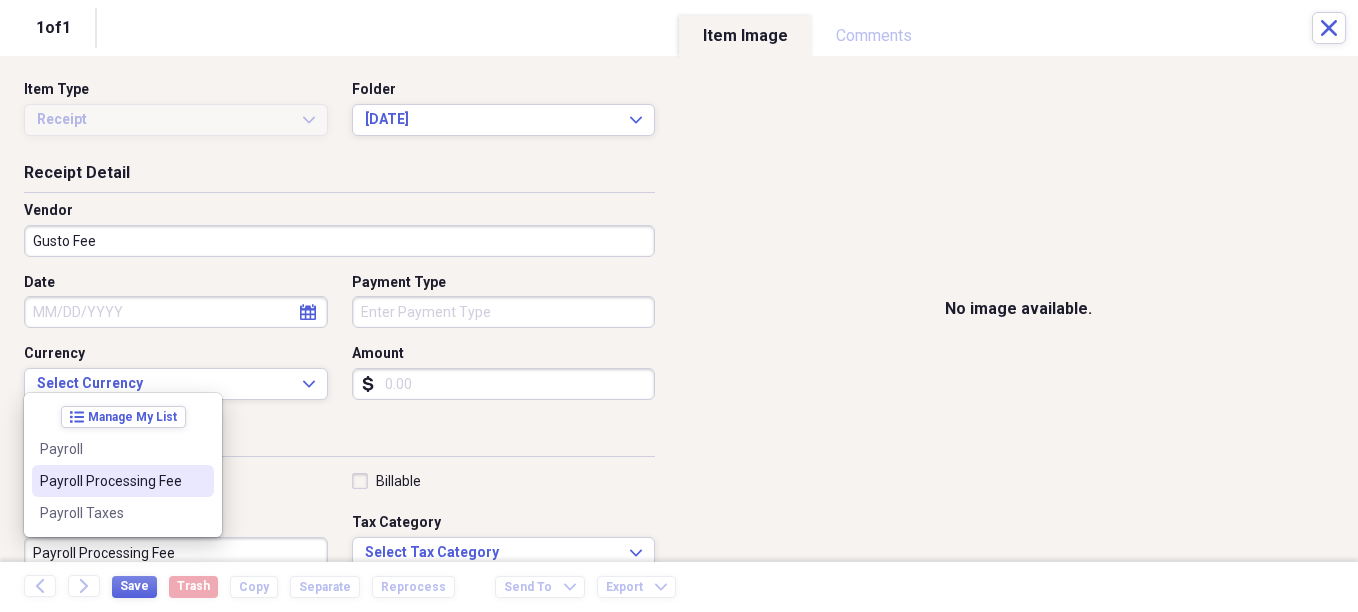 scroll, scrollTop: 7, scrollLeft: 0, axis: vertical 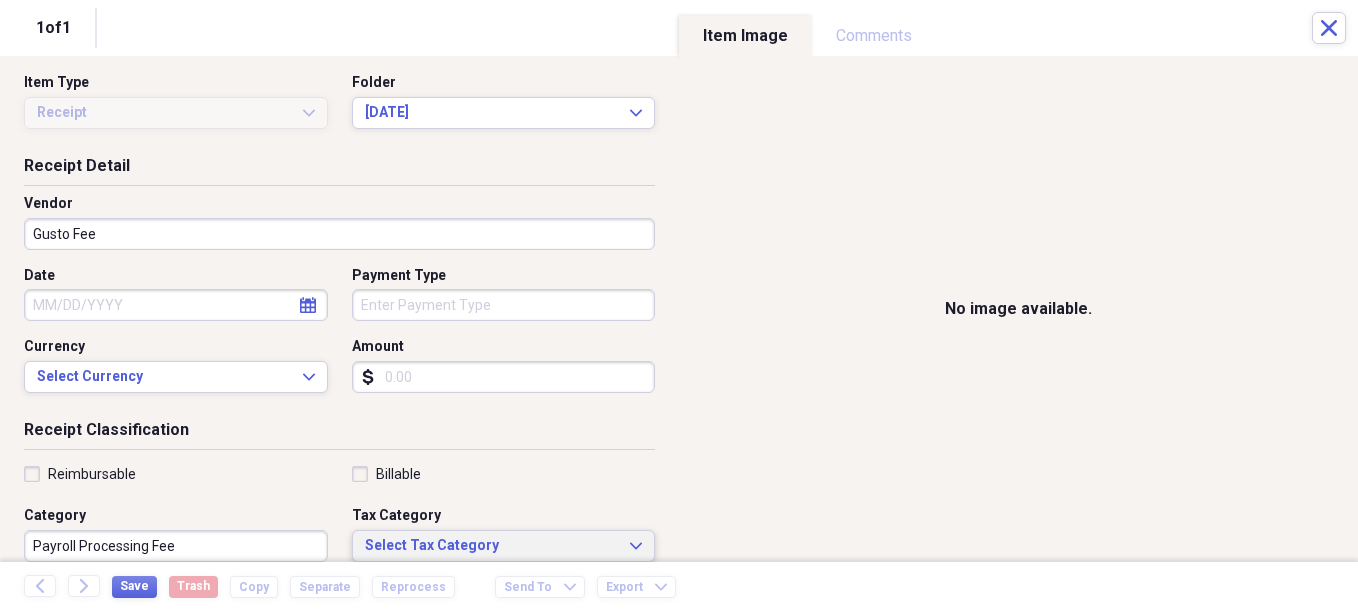 click on "Select Tax Category" at bounding box center [492, 546] 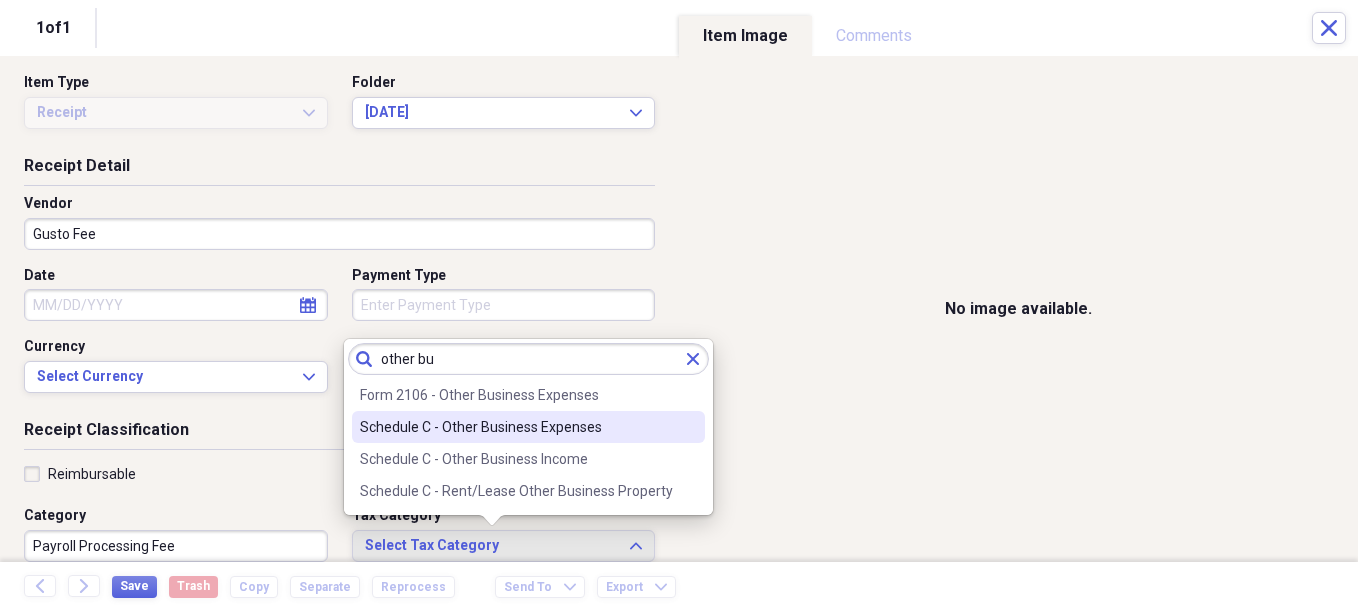 type on "other bu" 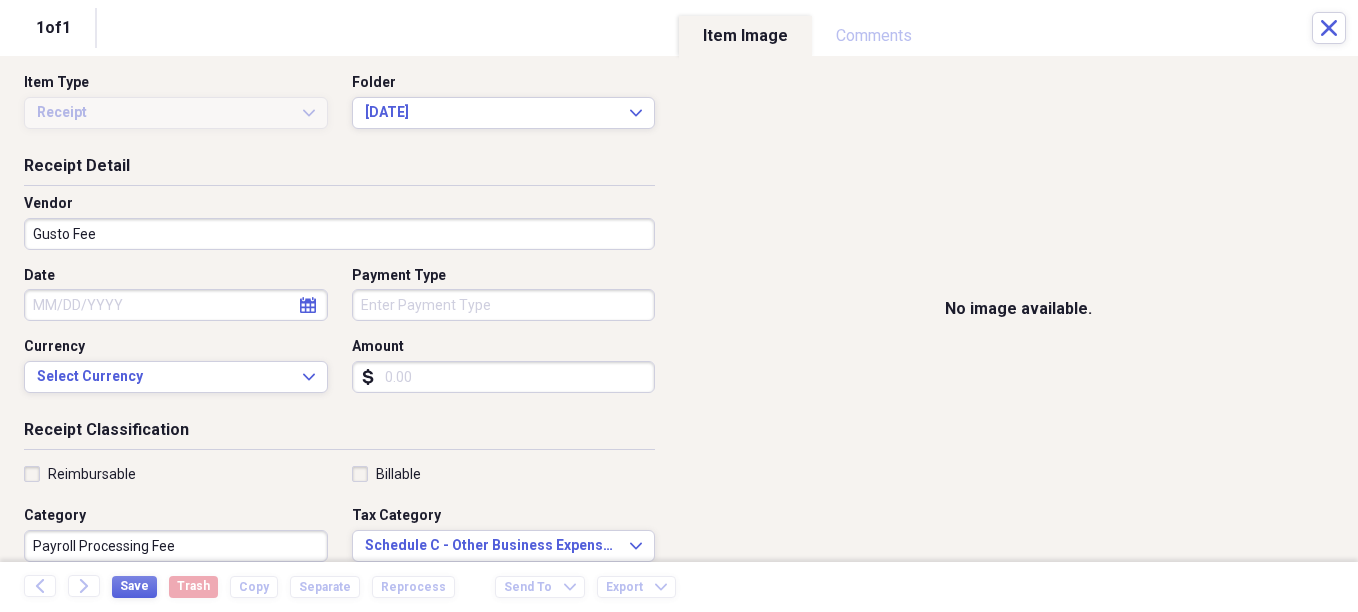click on "Amount" at bounding box center (504, 377) 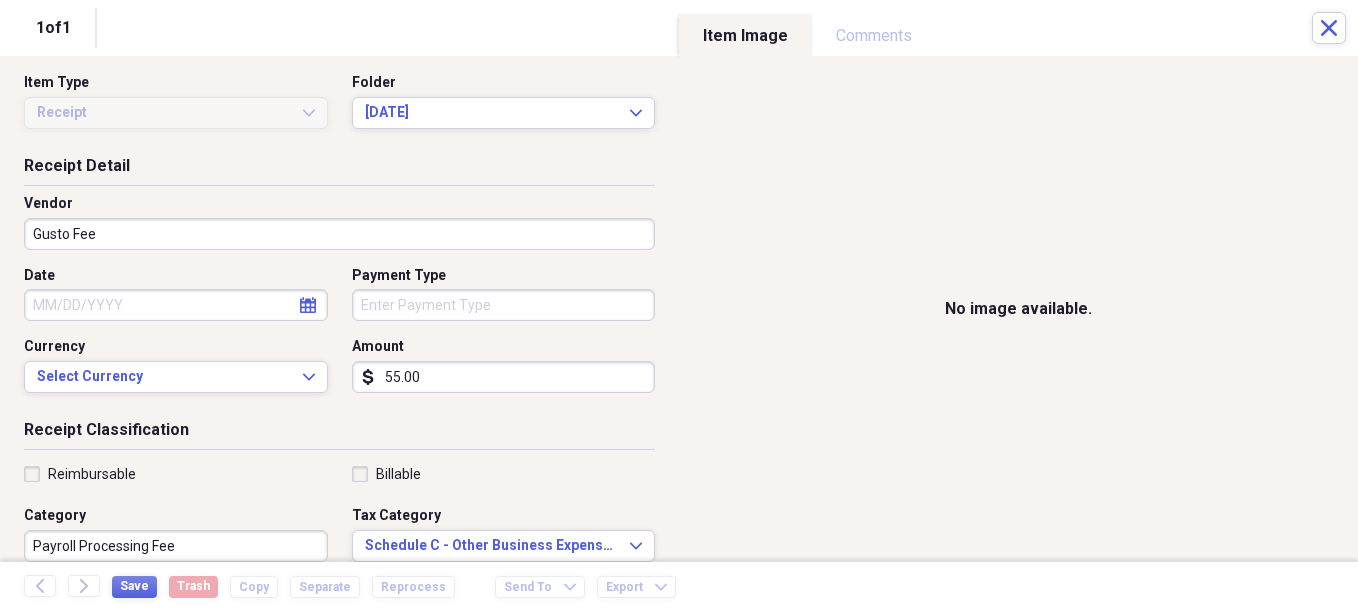 type on "55.00" 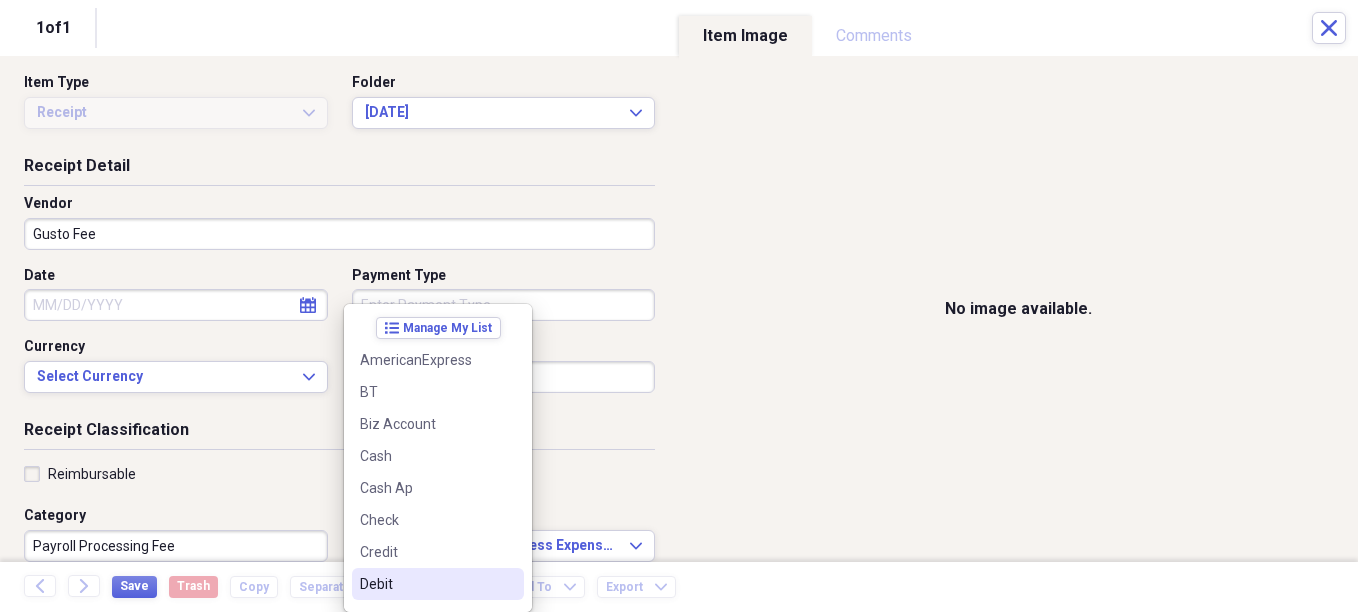 click on "Debit" at bounding box center (438, 584) 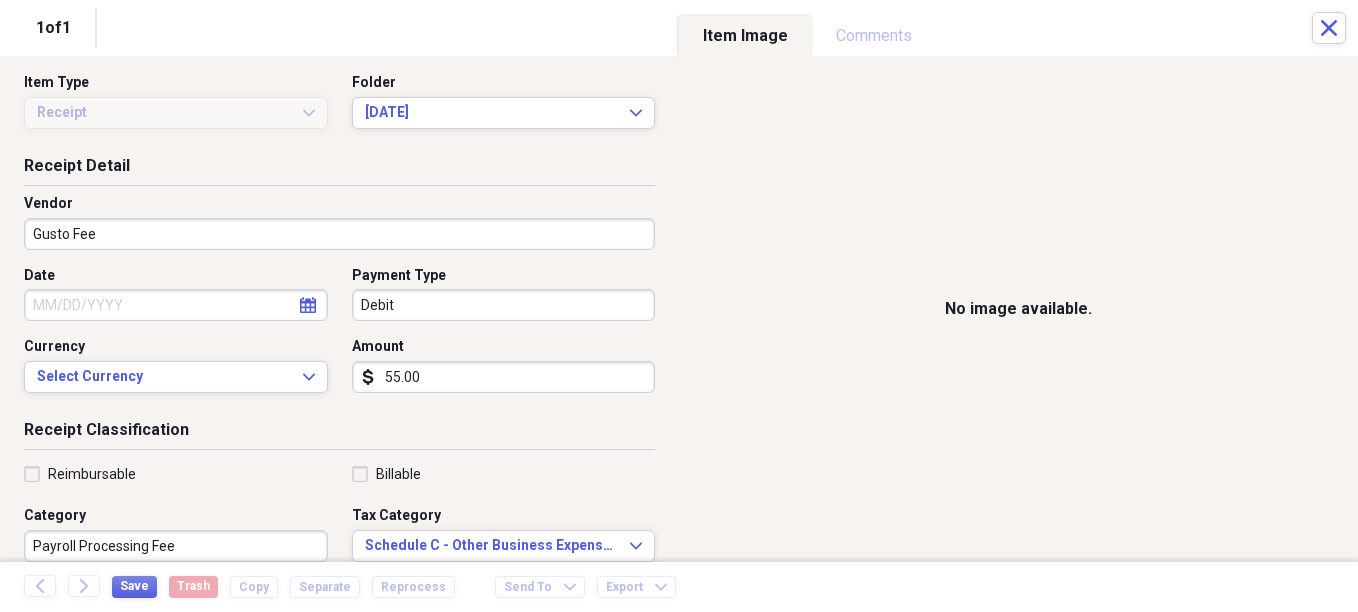 click on "Date" at bounding box center (176, 305) 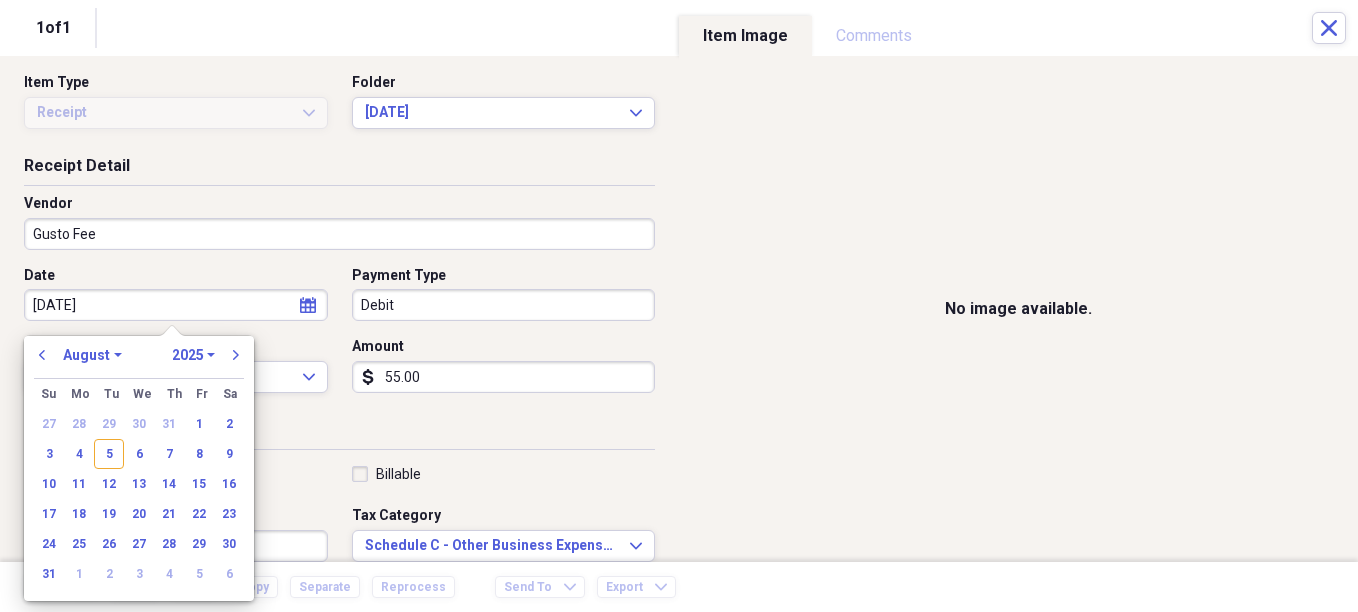 type on "7/3/25" 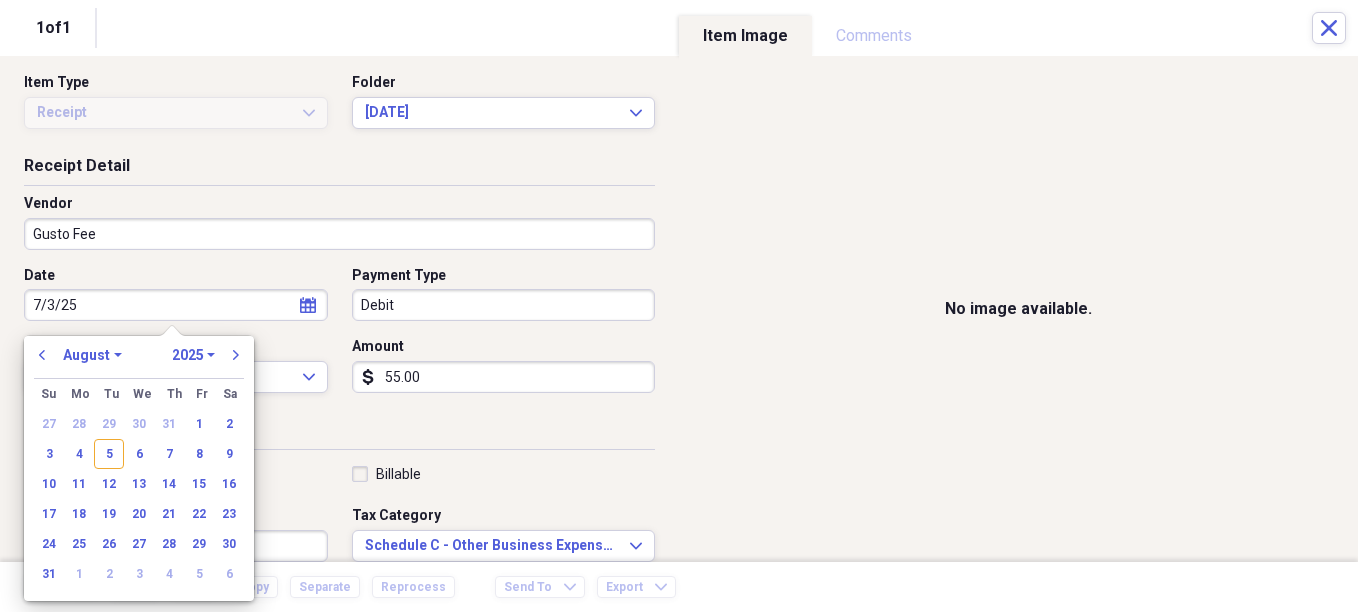 select on "6" 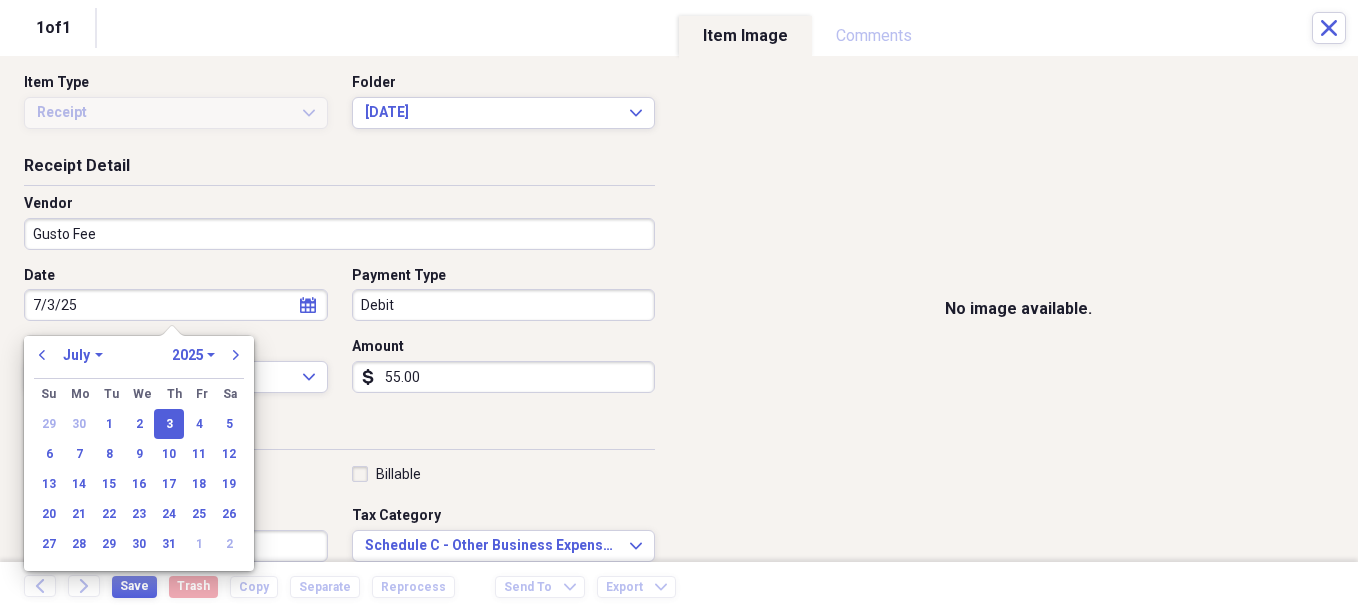 type on "07/03/2025" 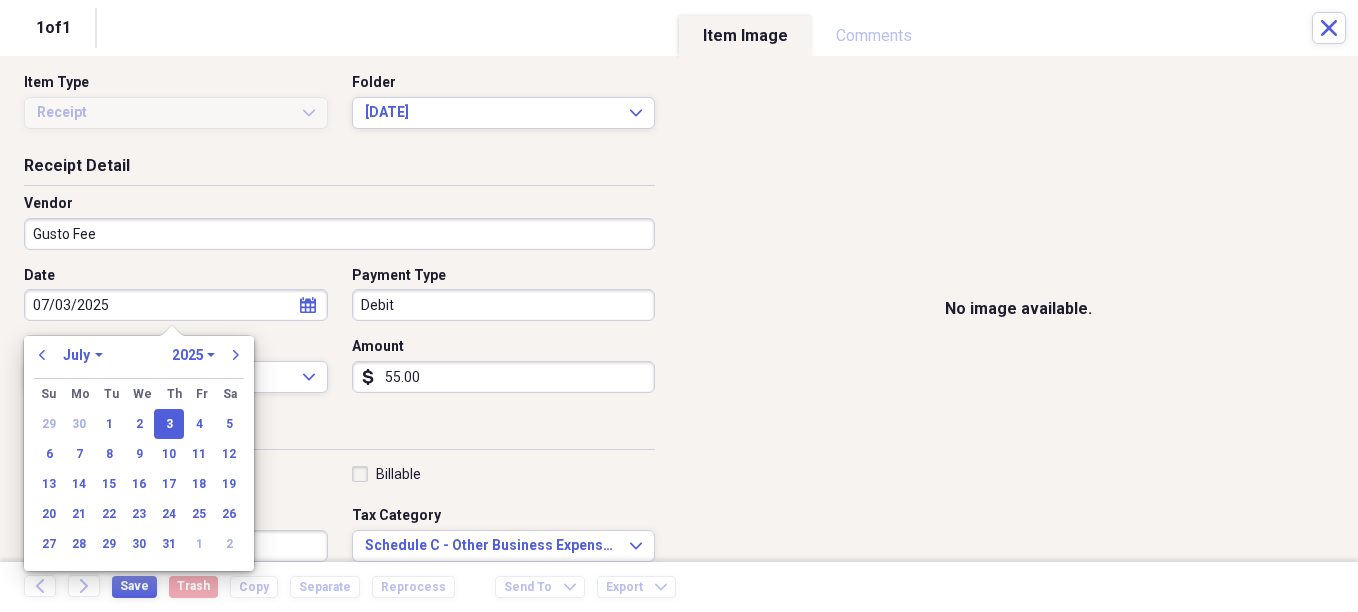 click on "Reimbursable Billable Category Payroll Processing Fee Tax Category Schedule C - Other Business Expenses Expand Customer Project Product Location Class" at bounding box center [339, 625] 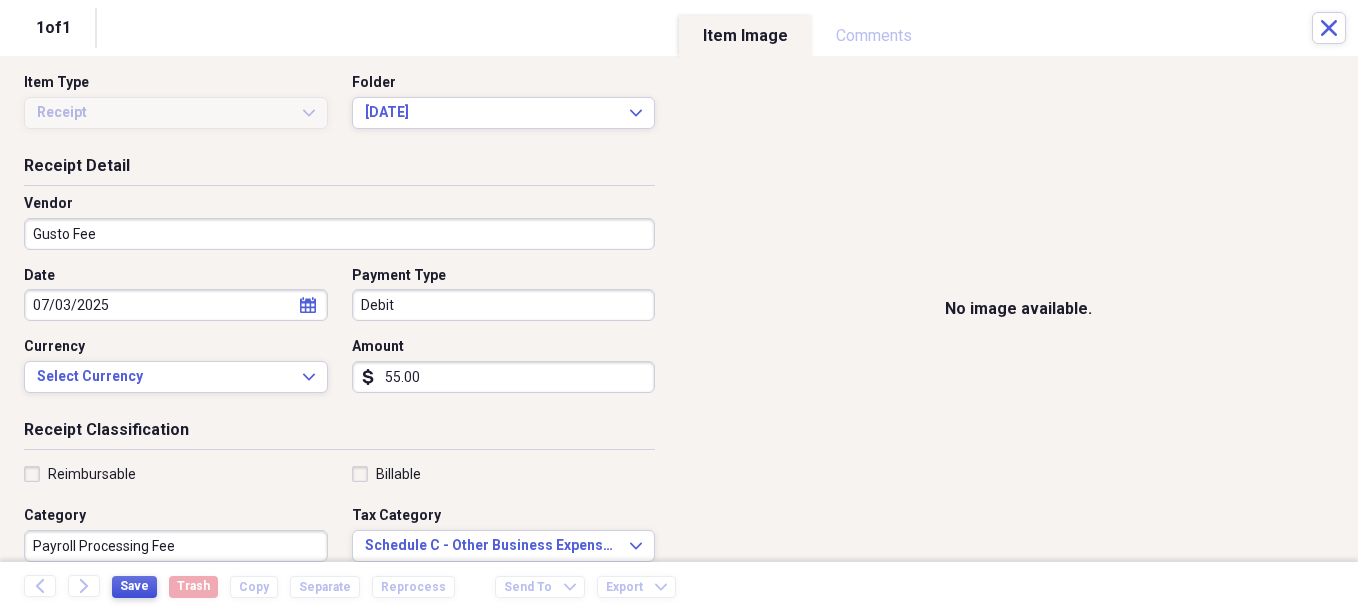 click on "Save" at bounding box center (134, 586) 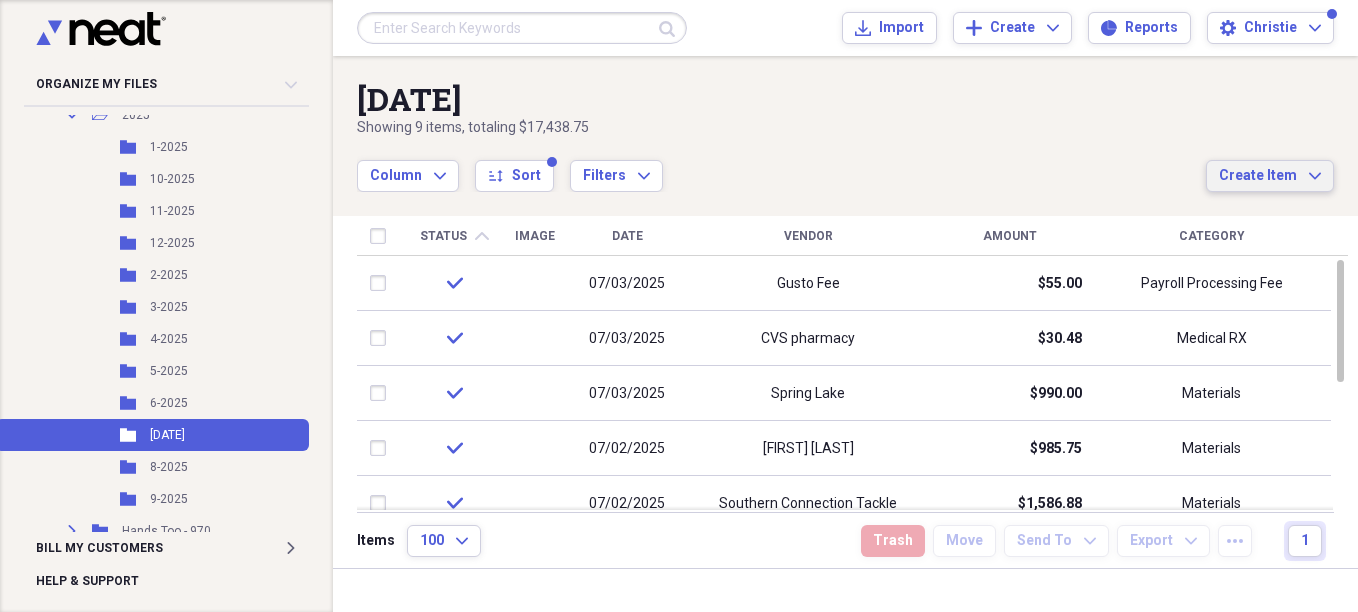 click on "Create Item" at bounding box center [1258, 176] 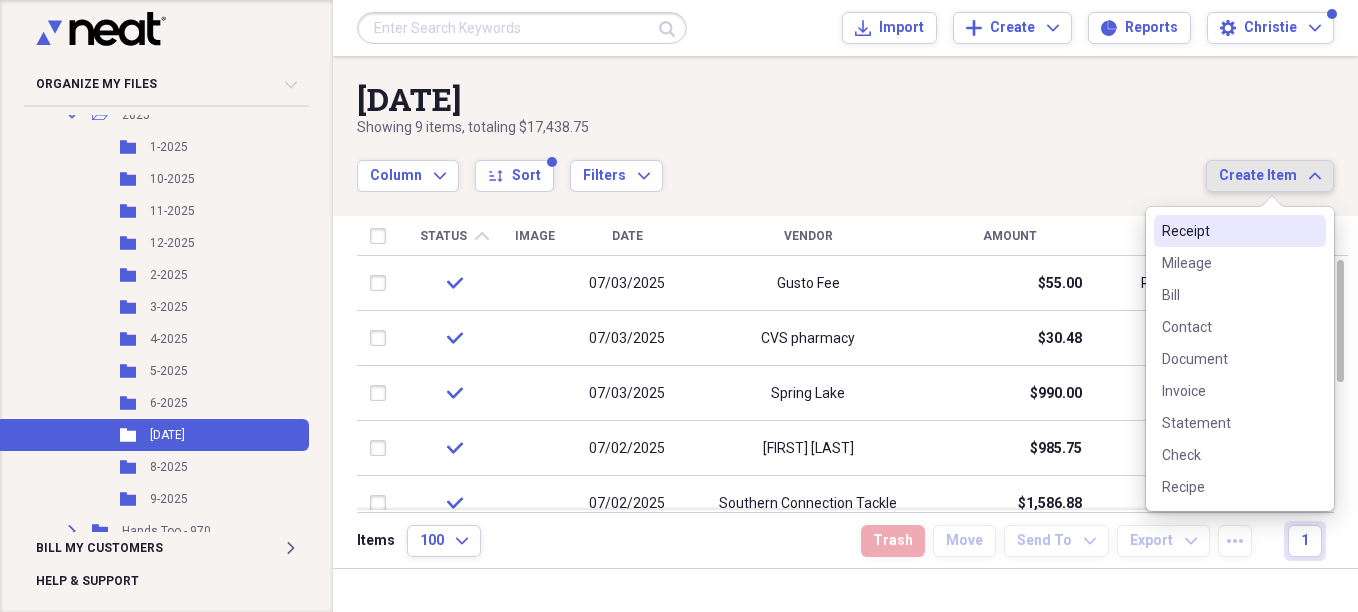 click on "Receipt" at bounding box center (1228, 231) 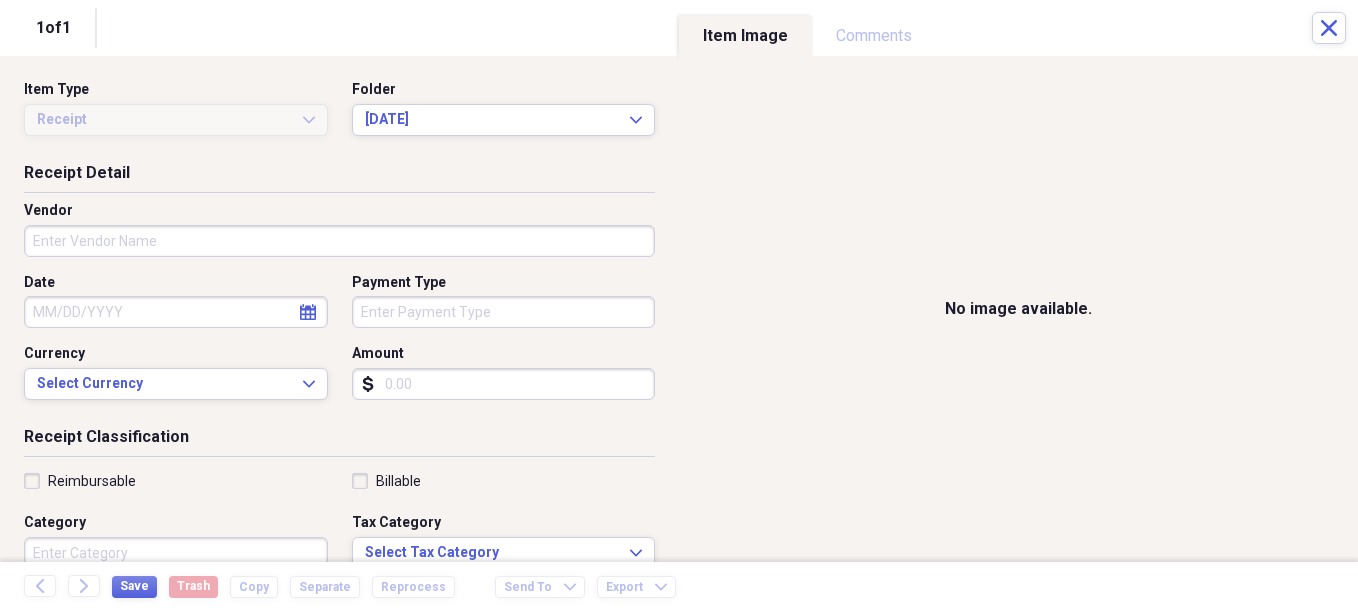 click on "Vendor" at bounding box center [339, 241] 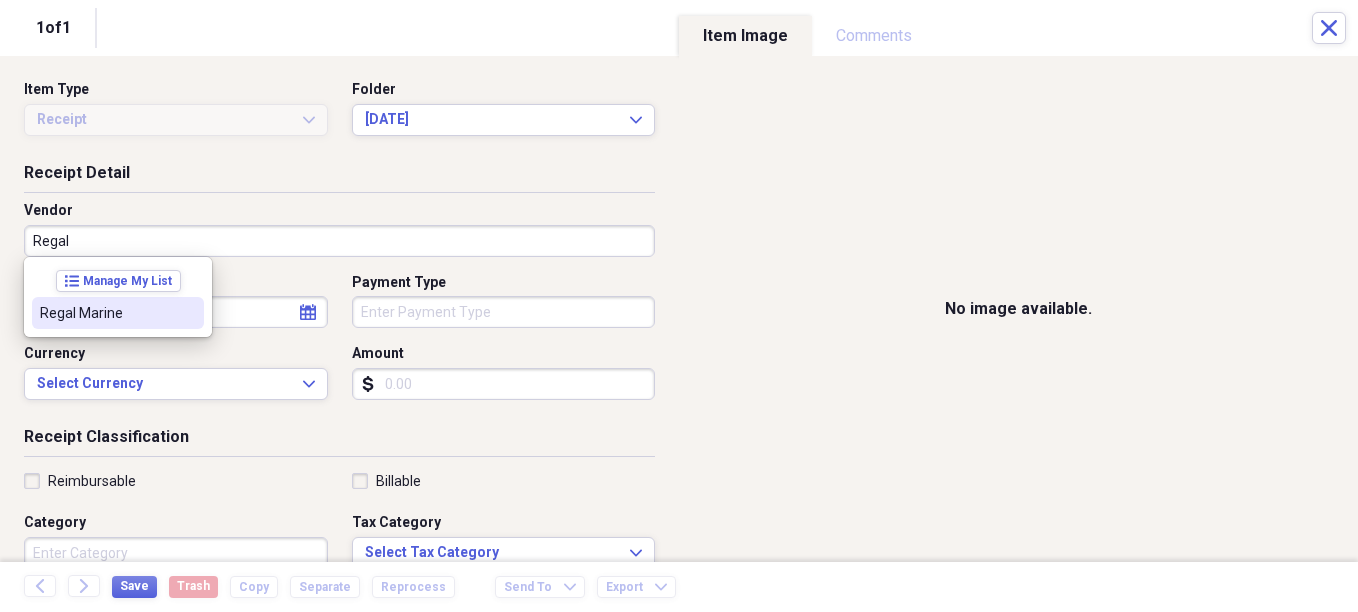 click on "Regal Marine" at bounding box center [106, 313] 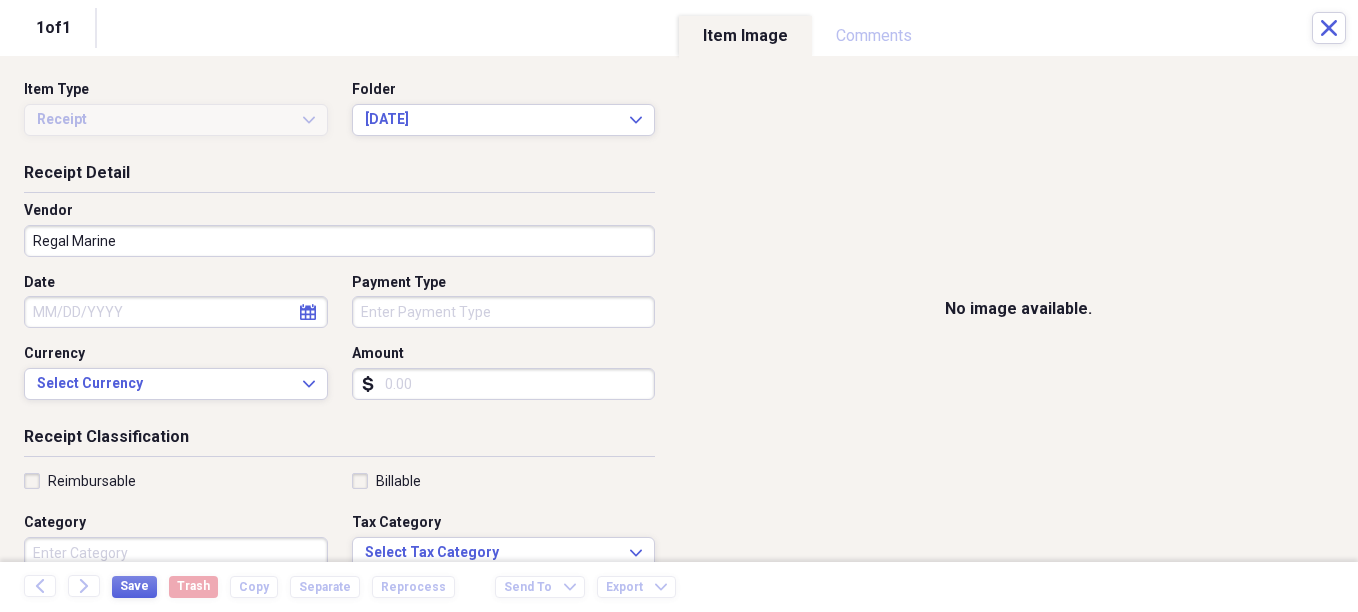 click on "Date" at bounding box center [176, 312] 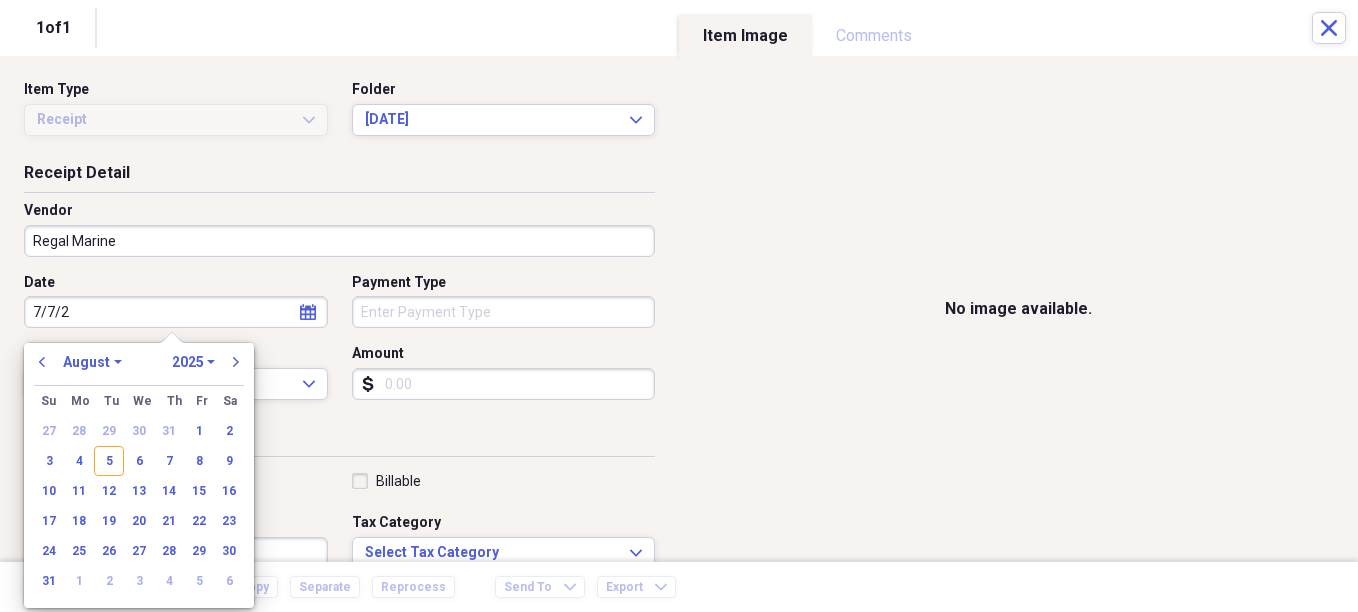 type on "7/7/25" 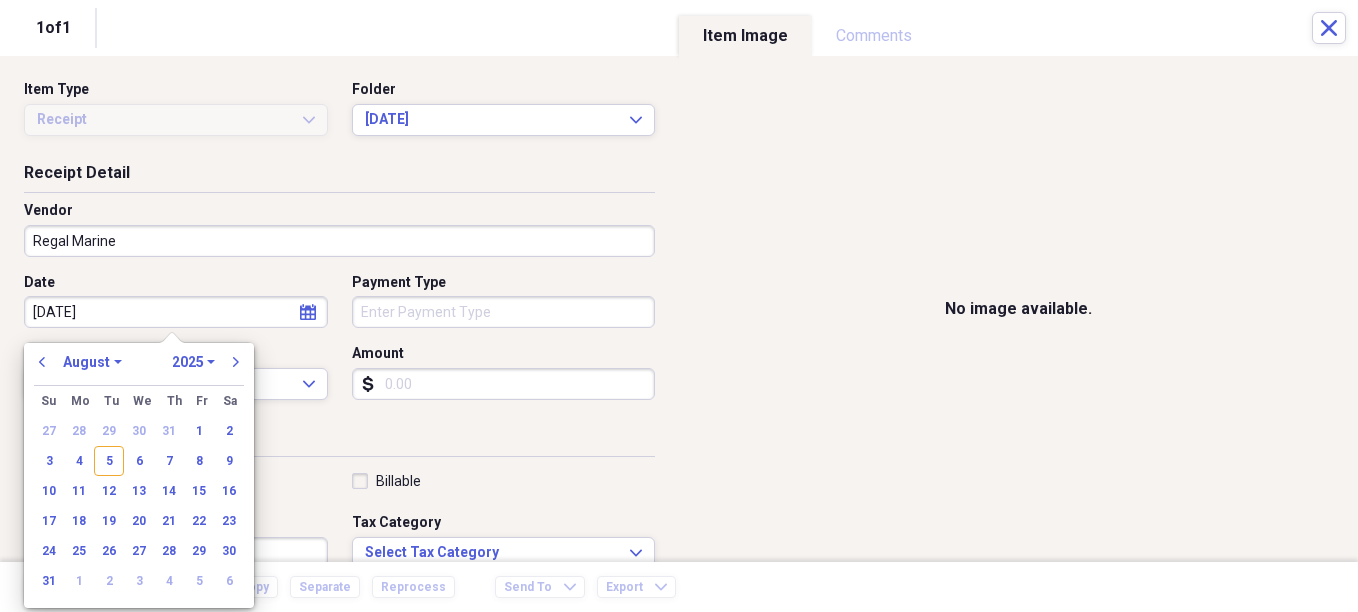 select on "6" 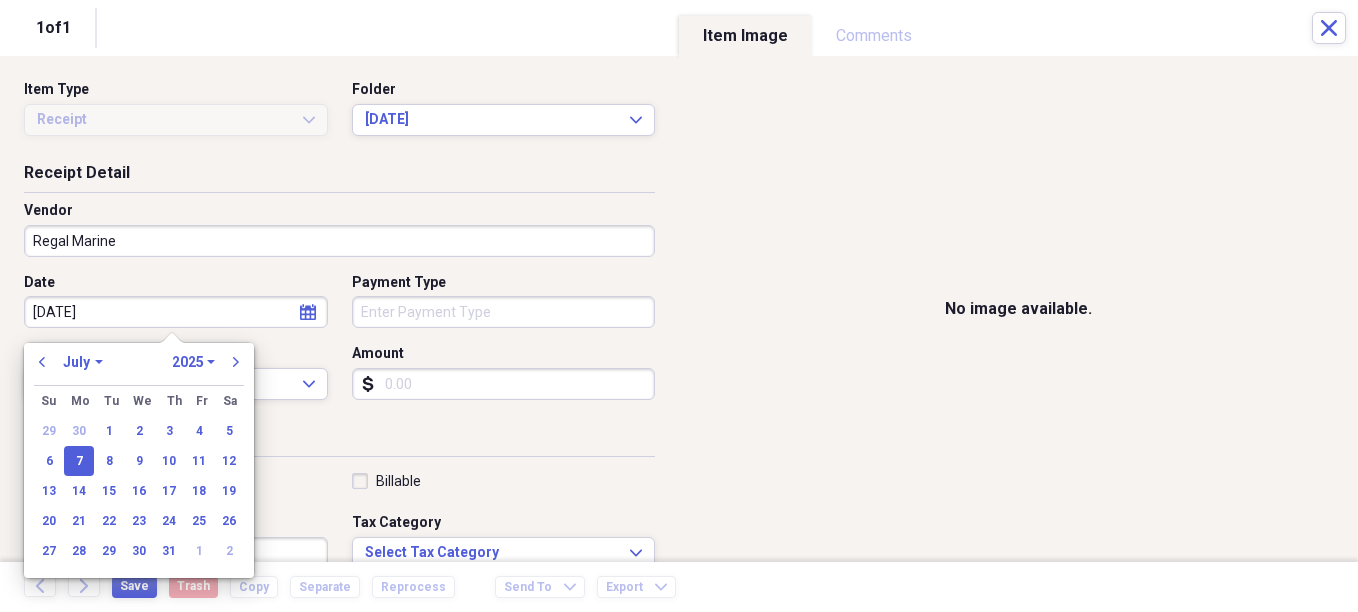 type on "07/07/2025" 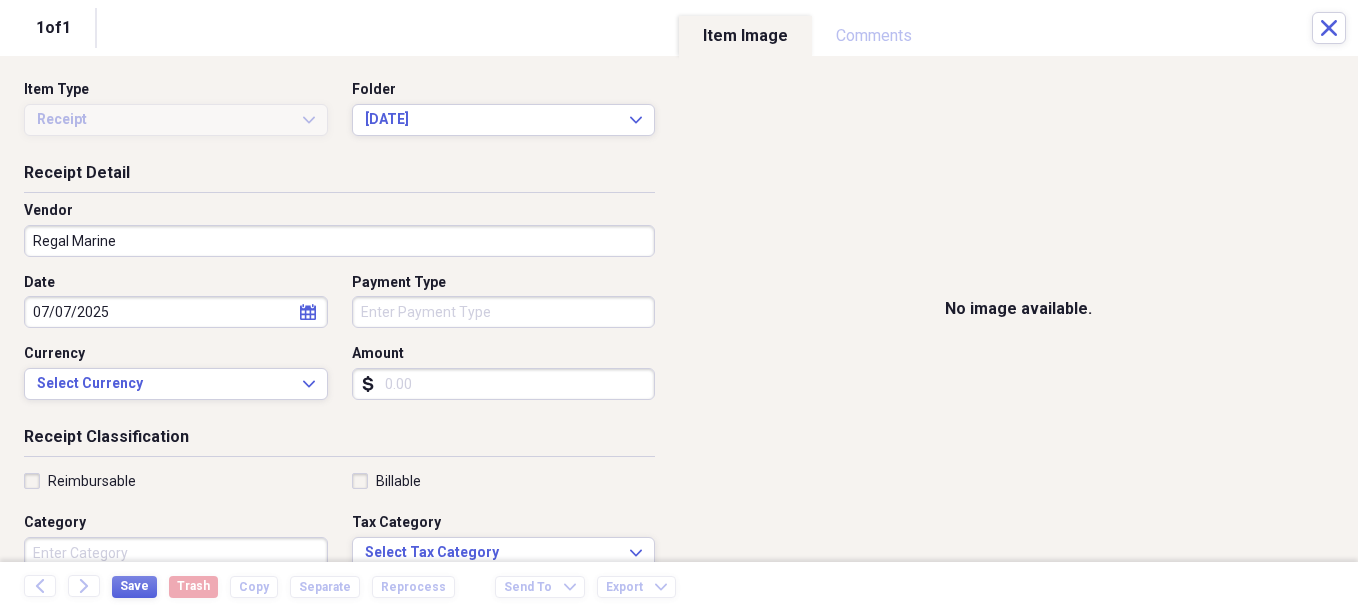 click on "Organize My Files Collapse Unfiled Needs Review Unfiled All Files Unfiled Unfiled Unfiled Saved Reports Collapse My Cabinet Christie's Cabinet Add Folder Expand Folder Avalon Power & Lighting Add Folder Expand Folder Cape May County Architect Add Folder Collapse Open Folder Hands Too Bait & Tackle Add Folder Folder 2021 Add Folder Folder 2022 Add Folder Expand Folder 2023 Add Folder Folder 2024 Add Folder Collapse Open Folder 2025 Add Folder Folder 1-2025 Add Folder Folder 10-2025 Add Folder Folder 11-2025 Add Folder Folder 12-2025 Add Folder Folder 2-2025 Add Folder Folder 3-2025 Add Folder Folder 4-2025 Add Folder Folder 5-2025 Add Folder Folder 6-2025 Add Folder Folder 7-2025 Add Folder Folder 8-2025 Add Folder Folder 9-2025 Add Folder Expand Folder Hands Too - 970 Add Folder Expand Folder Home Expenses Add Folder Expand Folder Inactive Add Folder Expand Folder JMM Studios Add Folder Folder Kevin Clifford 2024 Add Folder Expand Folder Pandemonium Fiberglass Add Folder Trash Trash Bill My Customers Expand 1" at bounding box center (679, 306) 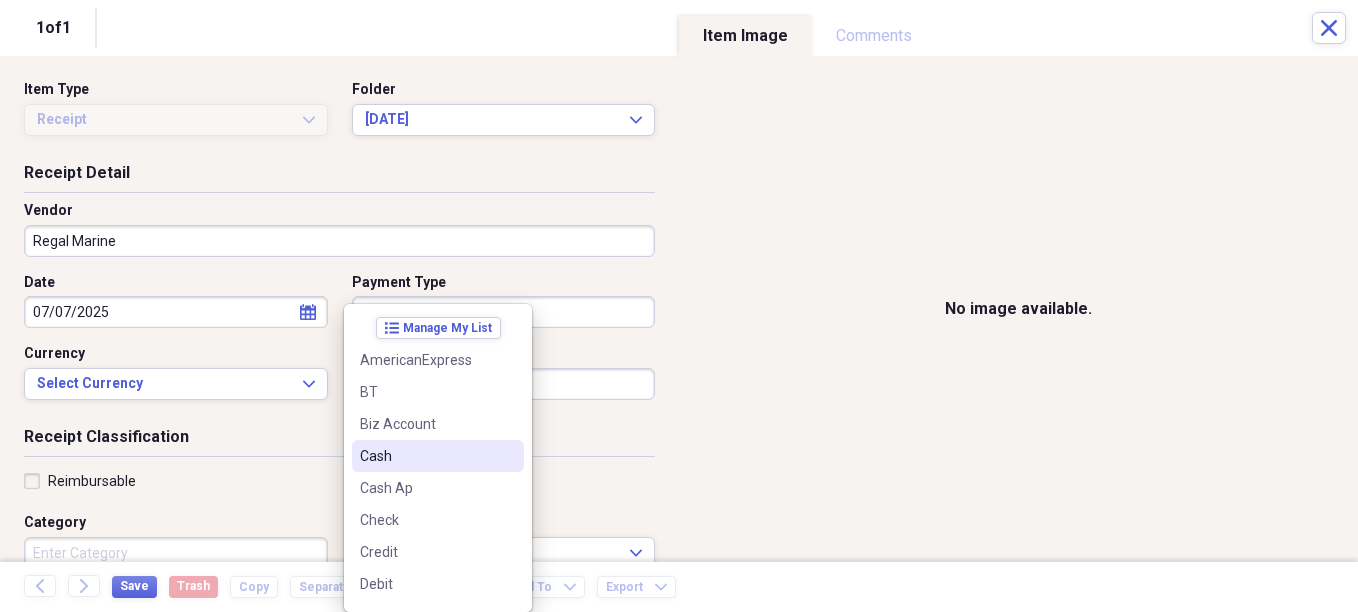 click on "Cash" at bounding box center (426, 456) 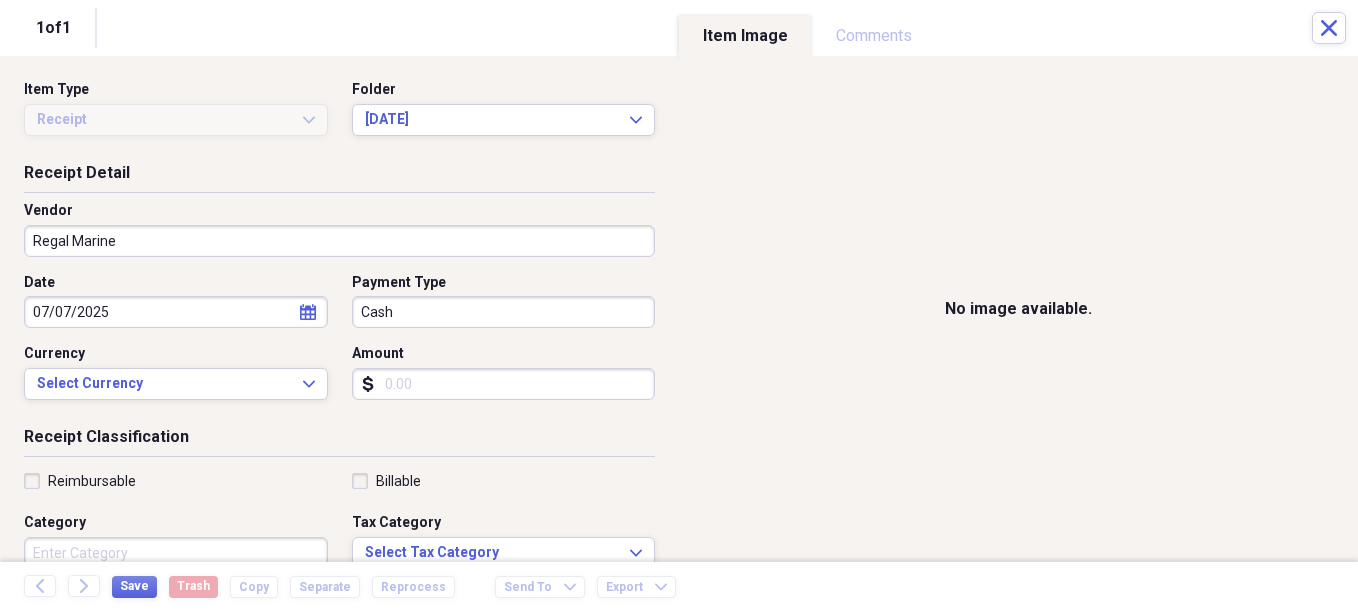 click on "Cash" at bounding box center (504, 312) 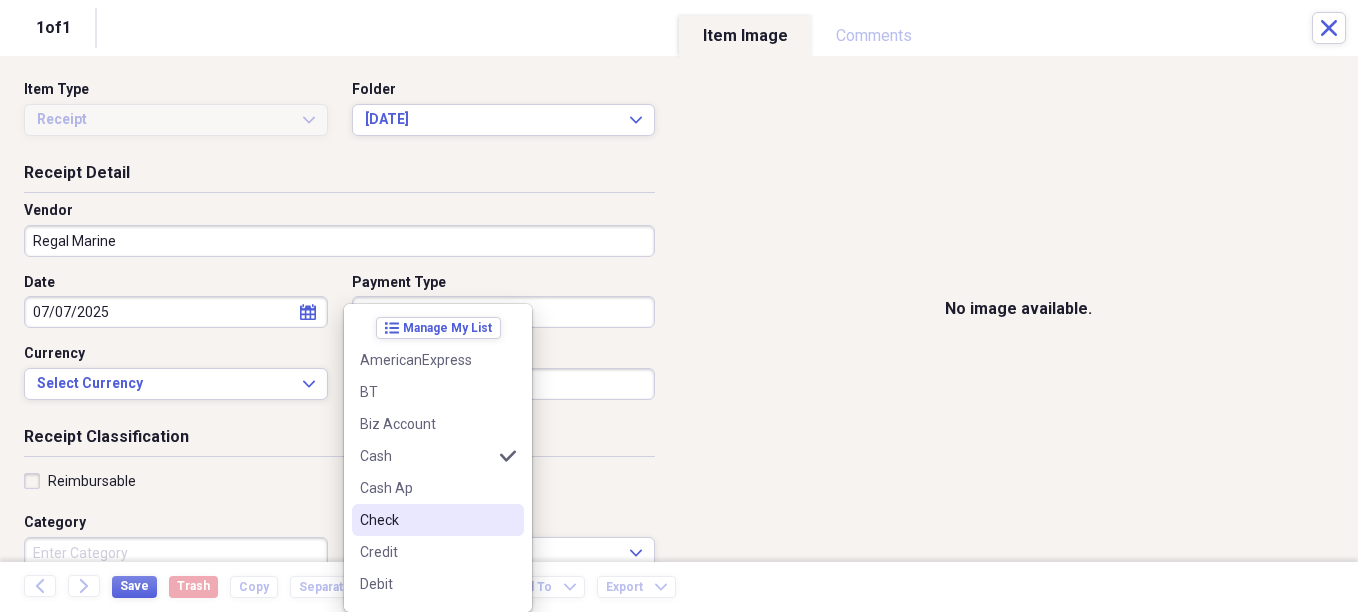 click on "Check" at bounding box center (426, 520) 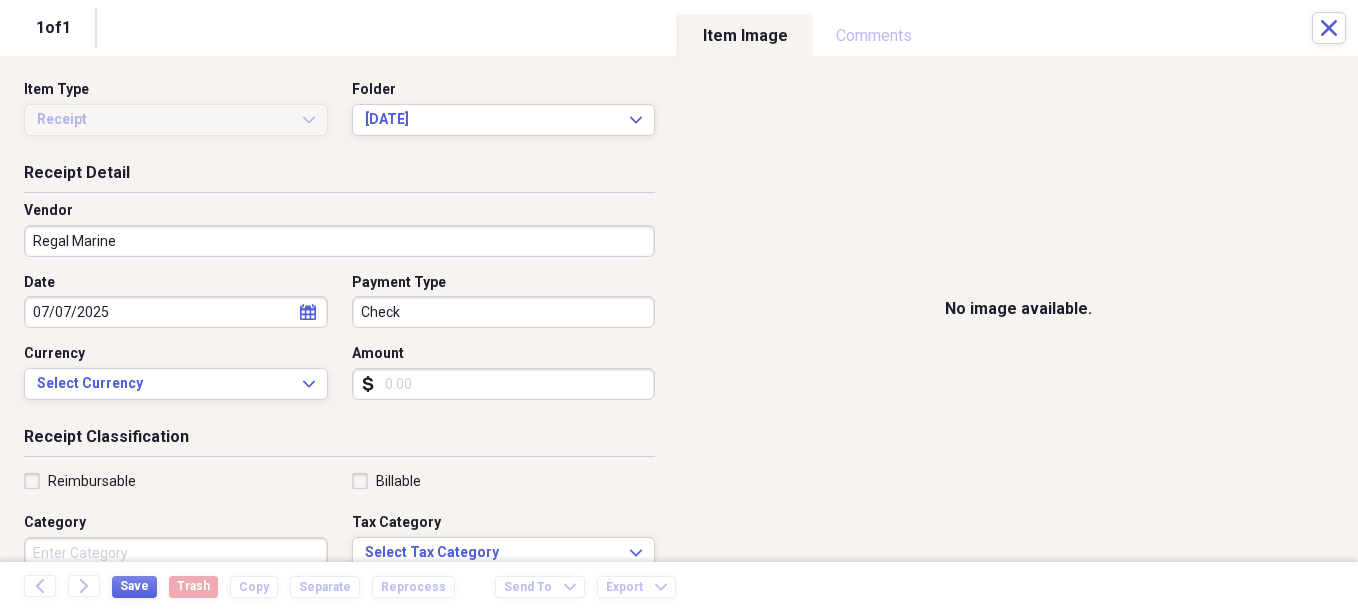 click on "Amount" at bounding box center [504, 384] 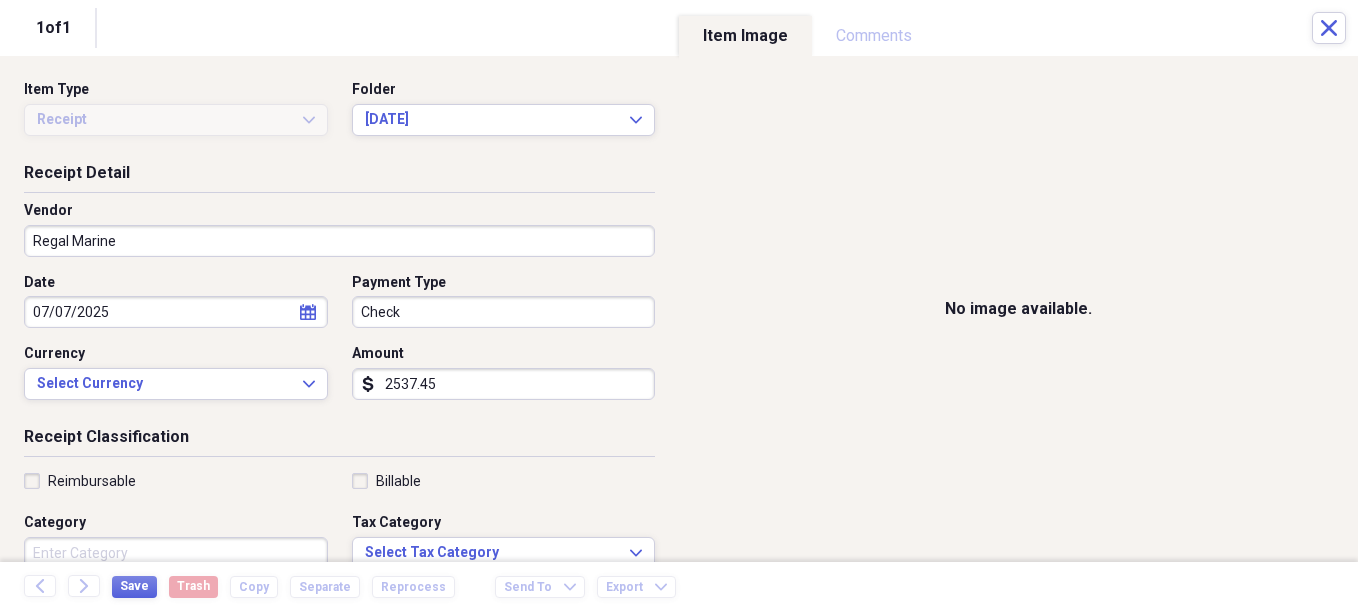 type on "2537.45" 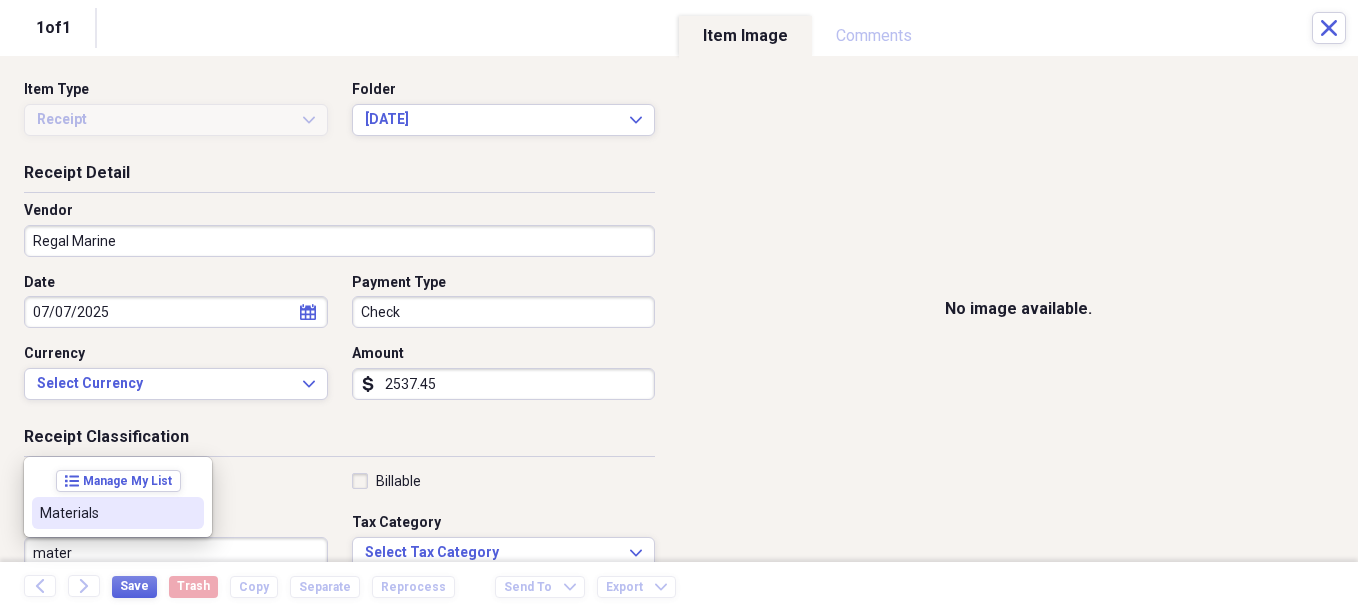 click on "Materials" at bounding box center (106, 513) 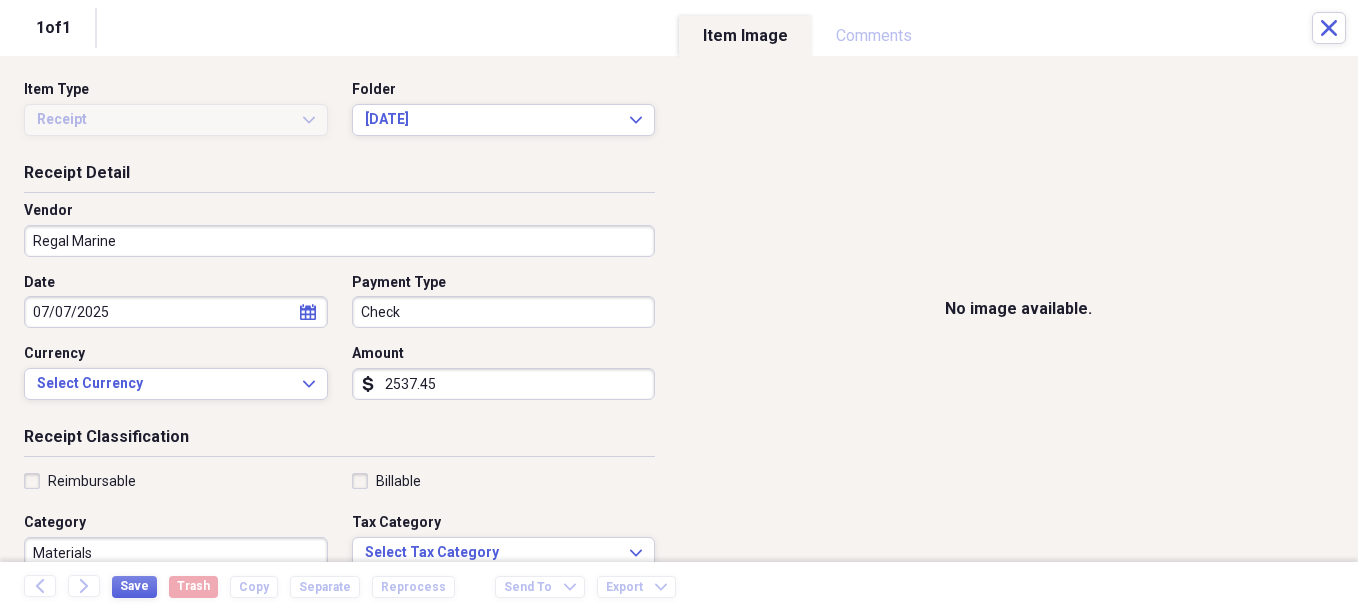 scroll, scrollTop: 7, scrollLeft: 0, axis: vertical 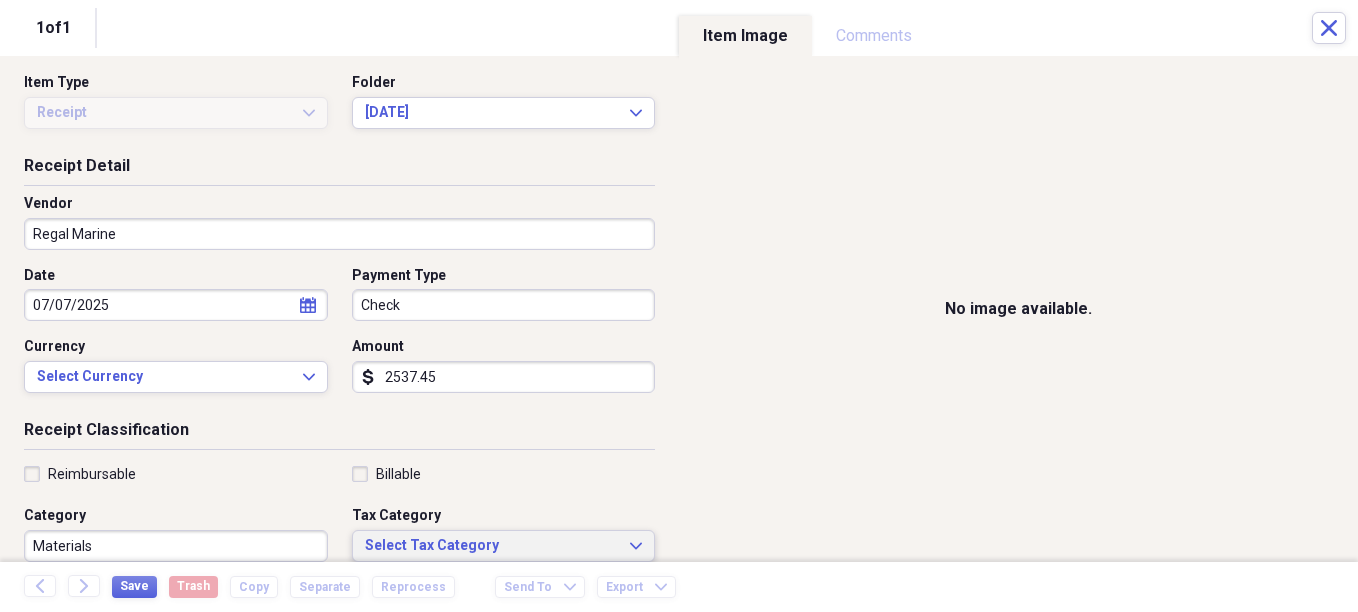 click on "Select Tax Category" at bounding box center (492, 546) 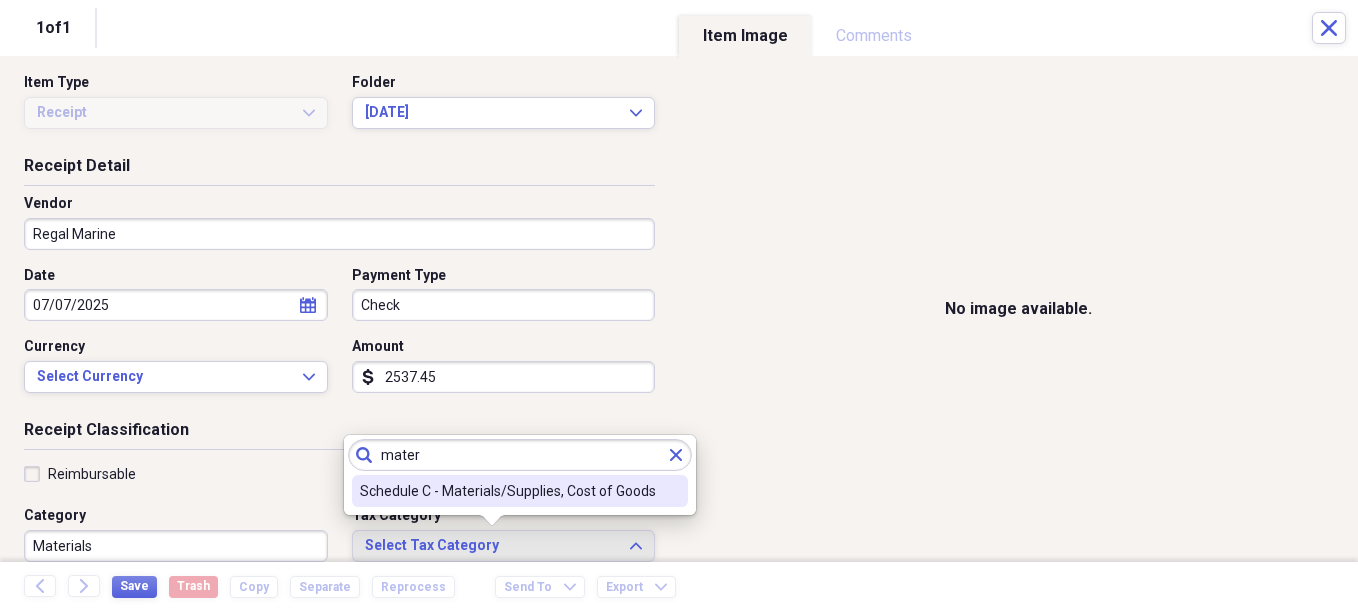 type on "mater" 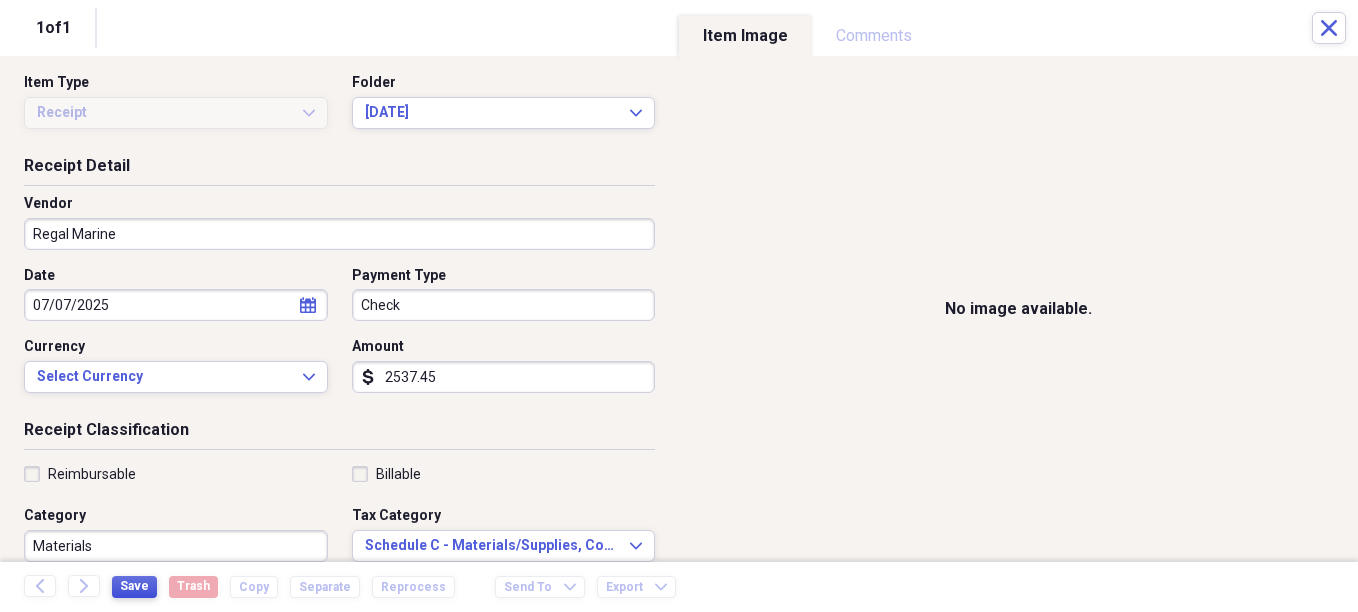 click on "Save" at bounding box center (134, 586) 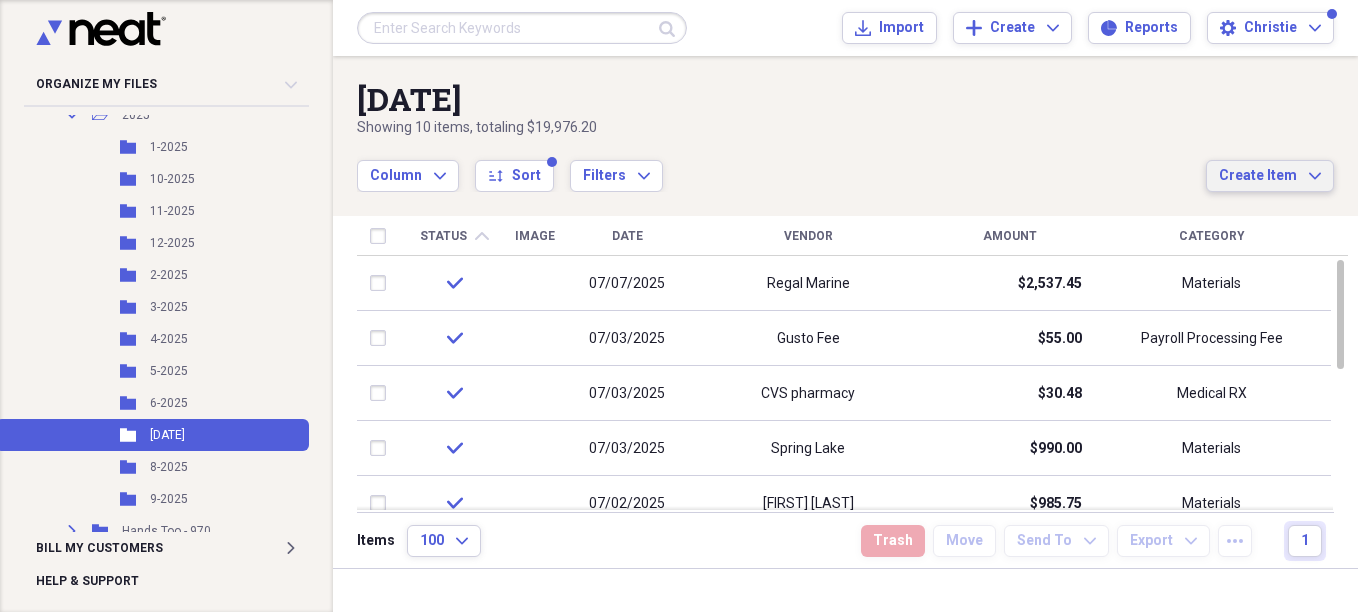 click on "Create Item" at bounding box center [1258, 176] 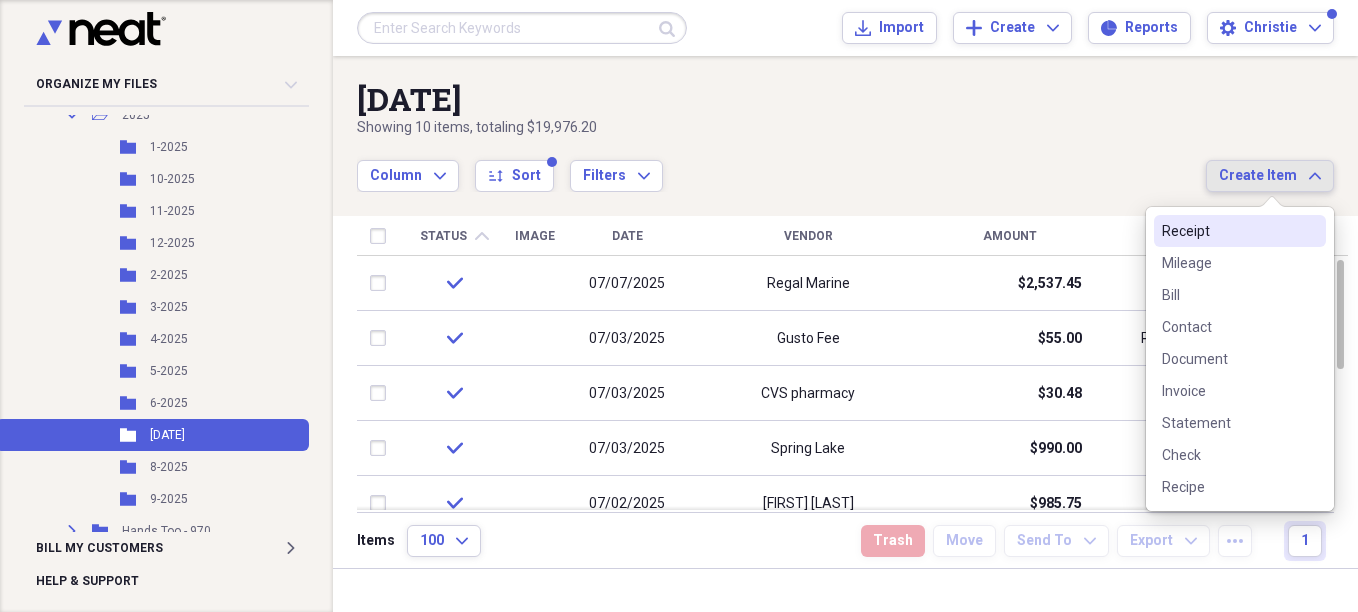 click on "Receipt" at bounding box center [1228, 231] 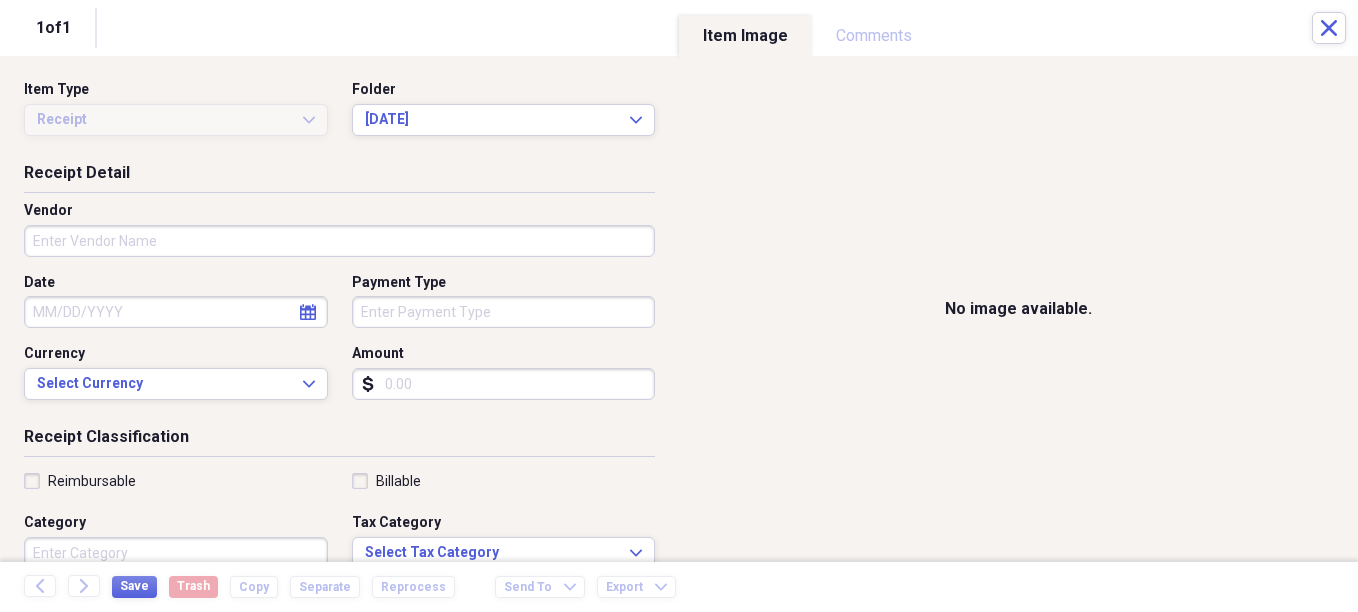 click on "Vendor" at bounding box center (339, 241) 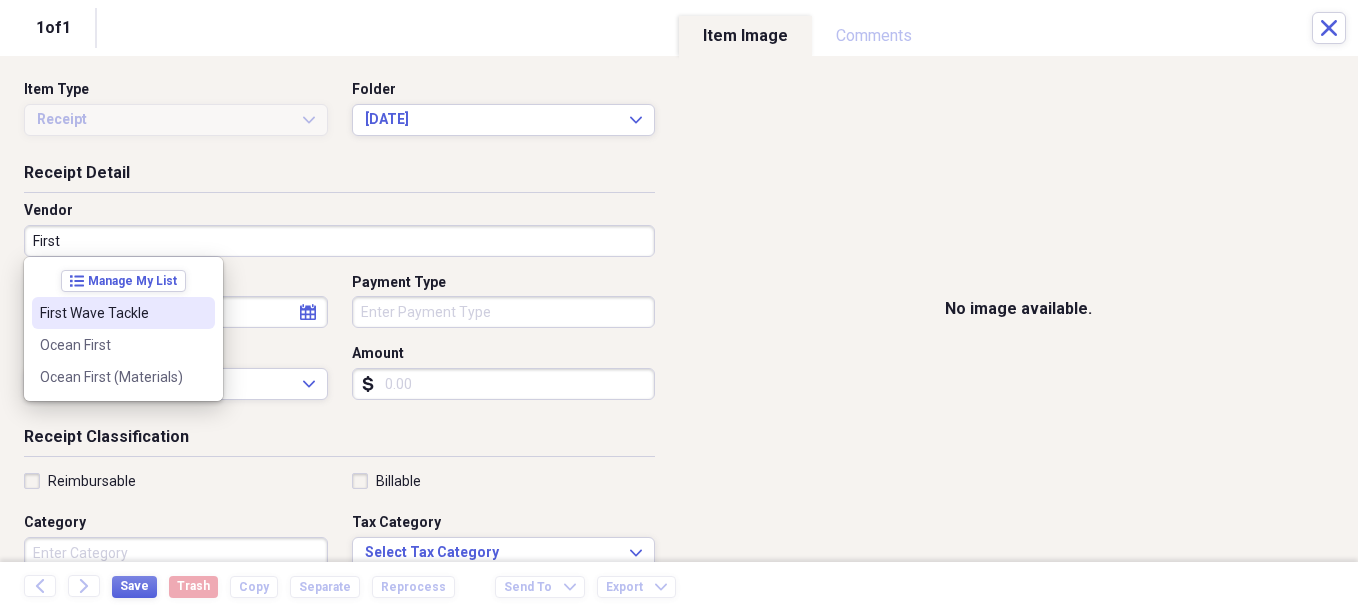 click on "First Wave Tackle" at bounding box center [123, 313] 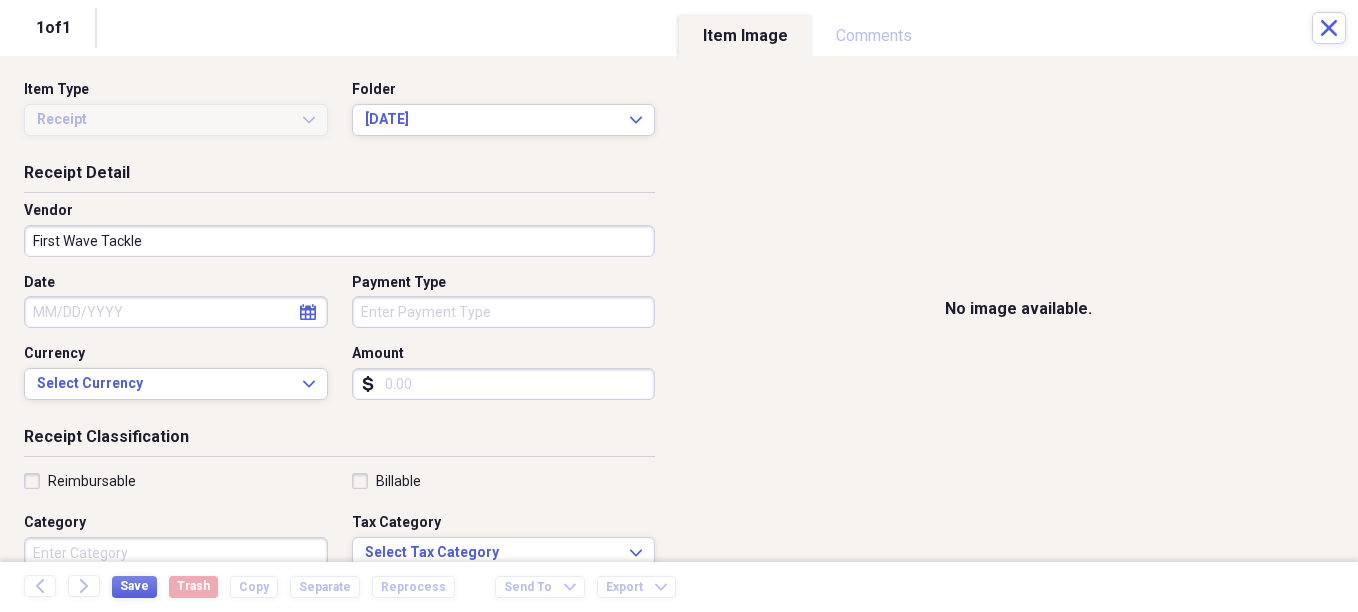 select on "7" 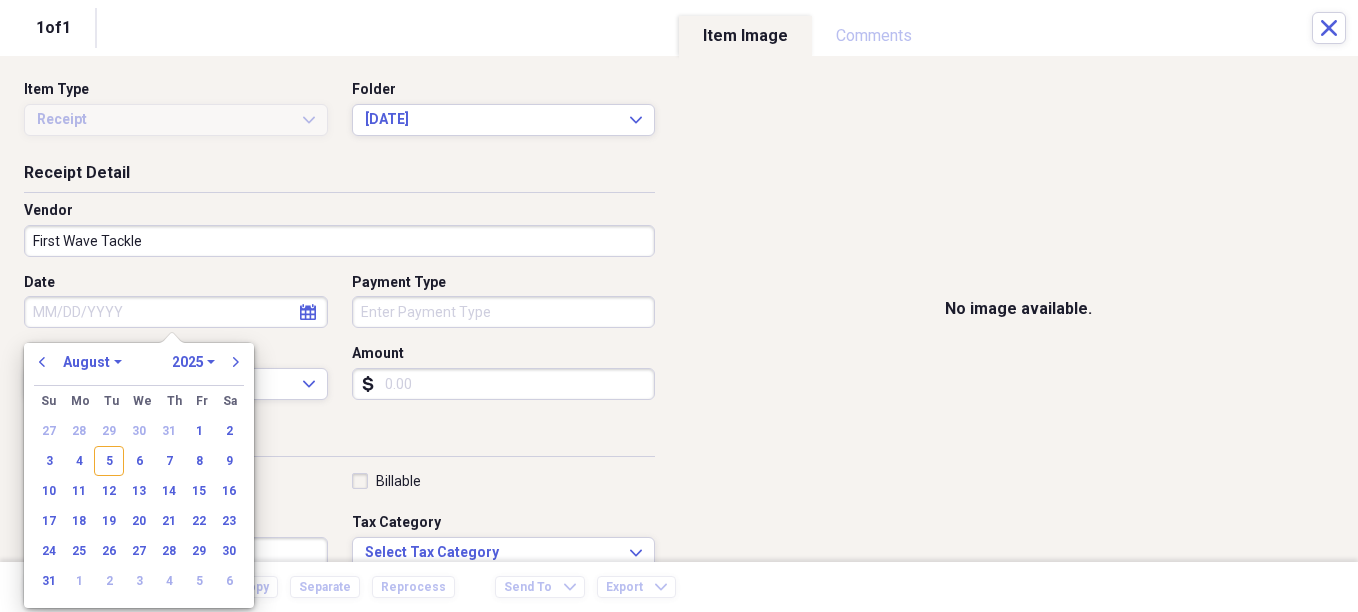 click on "Date" at bounding box center (176, 312) 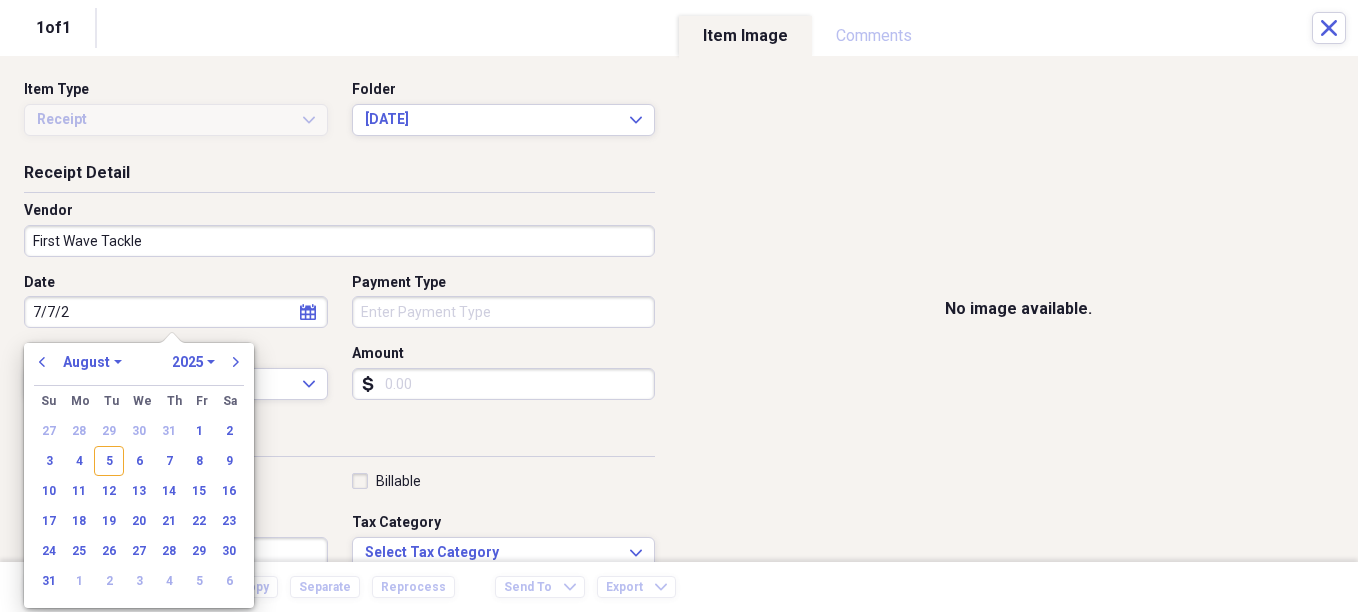 type on "7/7/25" 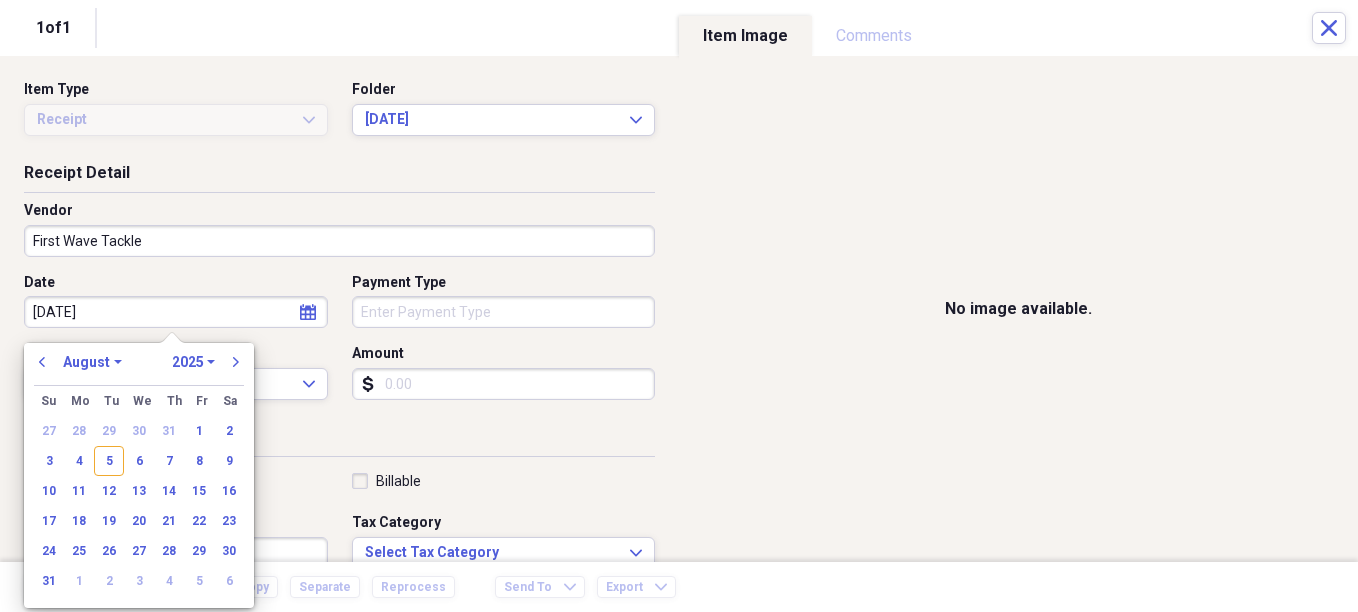 select on "6" 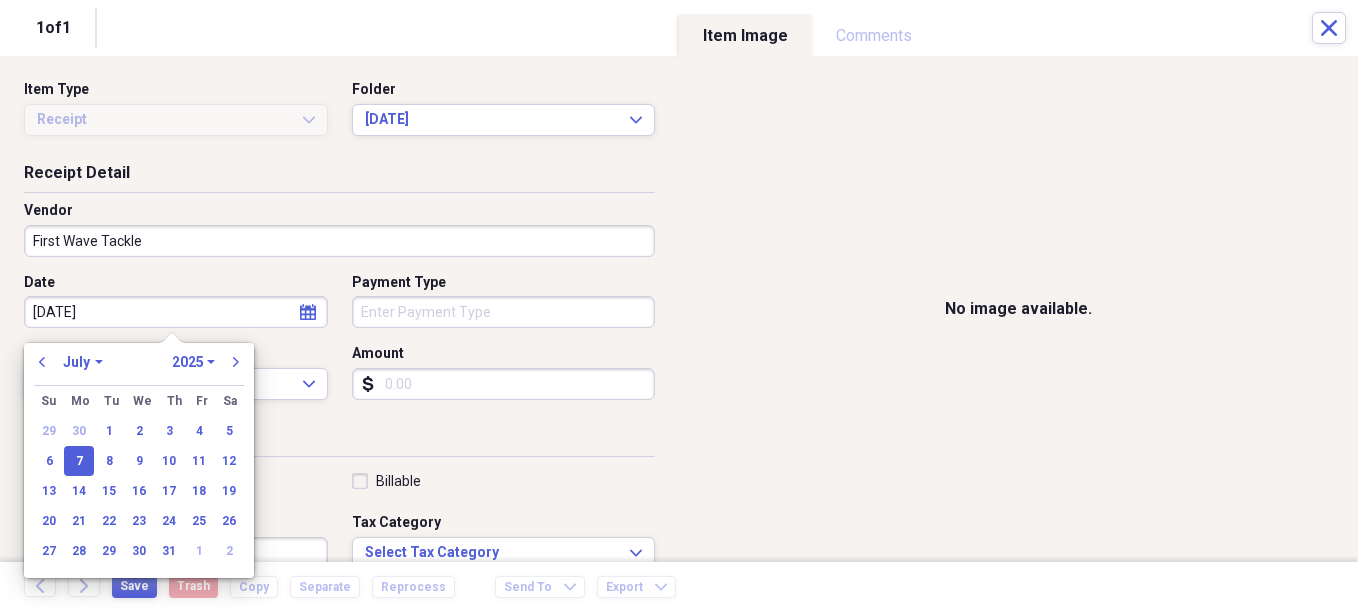 type on "07/07/2025" 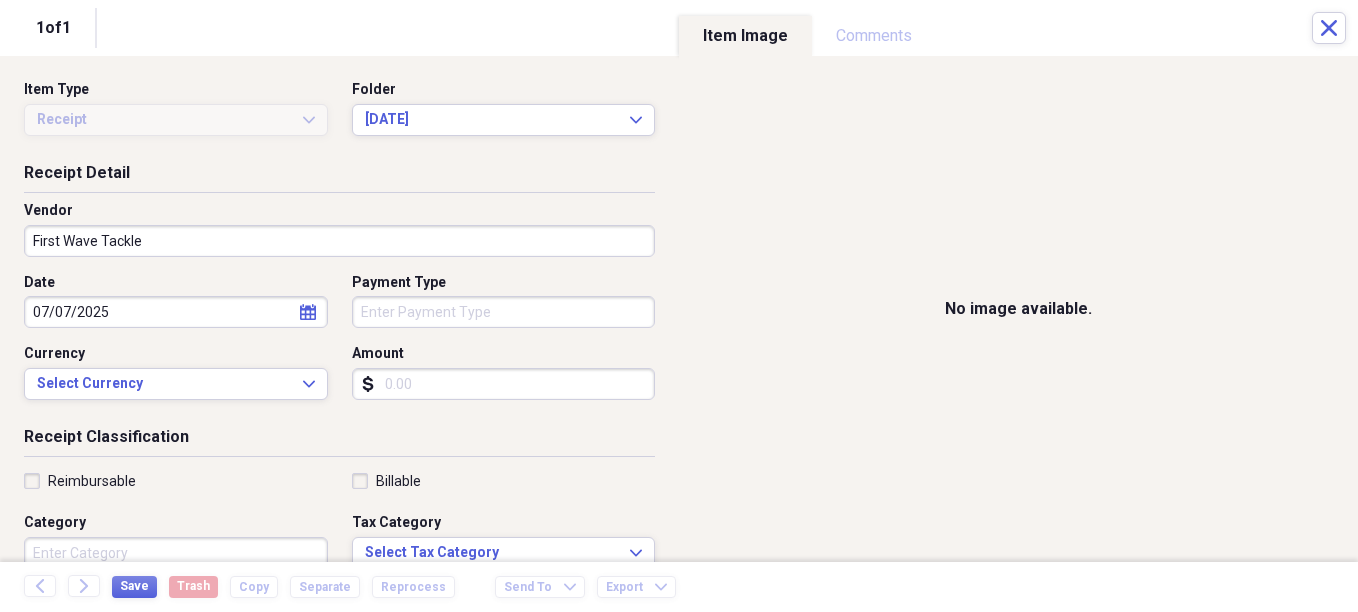 click on "Organize My Files Collapse Unfiled Needs Review Unfiled All Files Unfiled Unfiled Unfiled Saved Reports Collapse My Cabinet Christie's Cabinet Add Folder Expand Folder Avalon Power & Lighting Add Folder Expand Folder Cape May County Architect Add Folder Collapse Open Folder Hands Too Bait & Tackle Add Folder Folder 2021 Add Folder Folder 2022 Add Folder Expand Folder 2023 Add Folder Folder 2024 Add Folder Collapse Open Folder 2025 Add Folder Folder 1-2025 Add Folder Folder 10-2025 Add Folder Folder 11-2025 Add Folder Folder 12-2025 Add Folder Folder 2-2025 Add Folder Folder 3-2025 Add Folder Folder 4-2025 Add Folder Folder 5-2025 Add Folder Folder 6-2025 Add Folder Folder 7-2025 Add Folder Folder 8-2025 Add Folder Folder 9-2025 Add Folder Expand Folder Hands Too - 970 Add Folder Expand Folder Home Expenses Add Folder Expand Folder Inactive Add Folder Expand Folder JMM Studios Add Folder Folder Kevin Clifford 2024 Add Folder Expand Folder Pandemonium Fiberglass Add Folder Trash Trash Bill My Customers Expand 1" at bounding box center (679, 306) 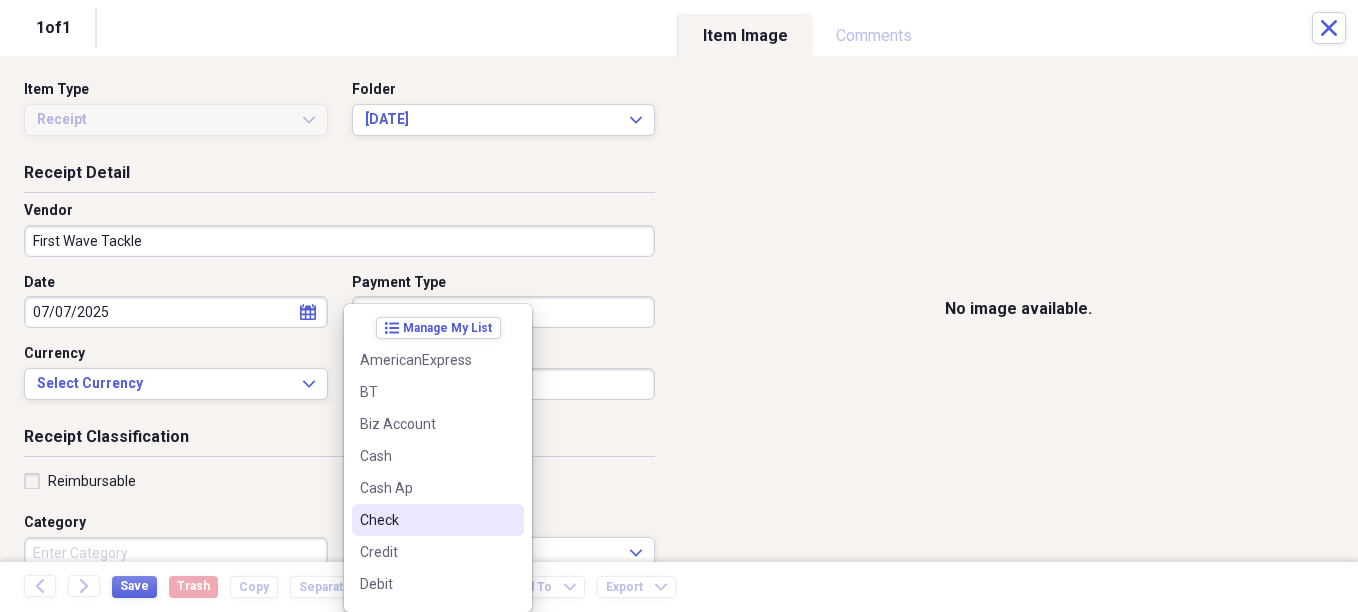 click on "Check" at bounding box center [438, 520] 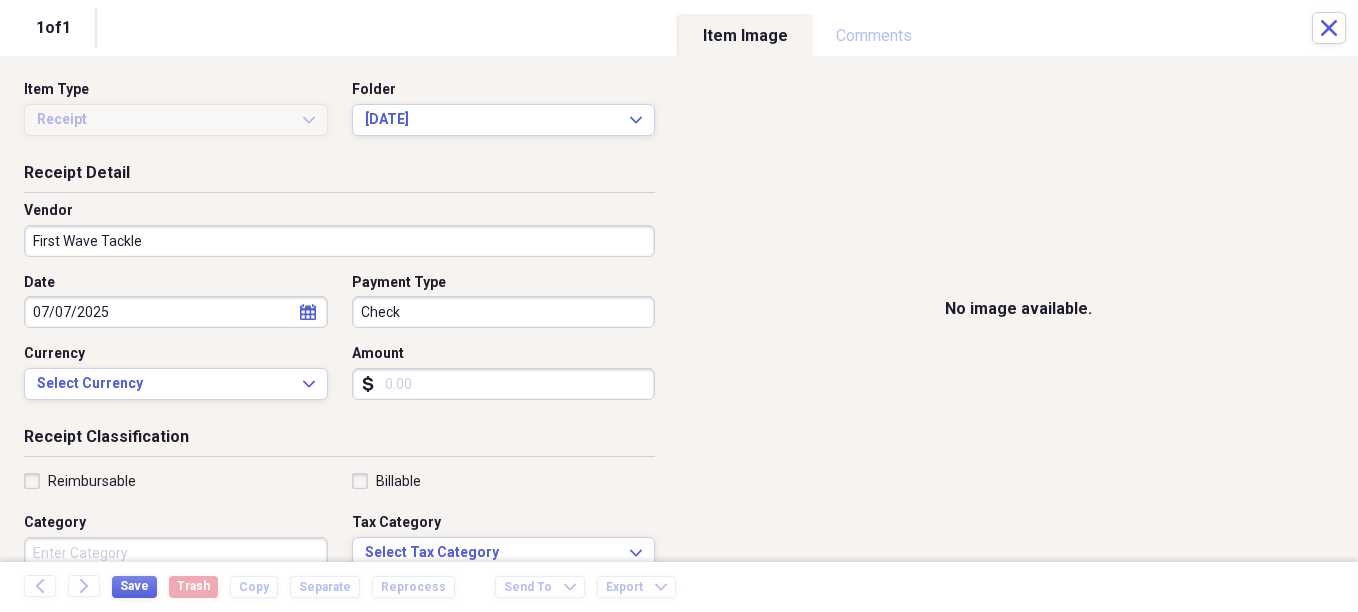 click on "Amount" at bounding box center (504, 384) 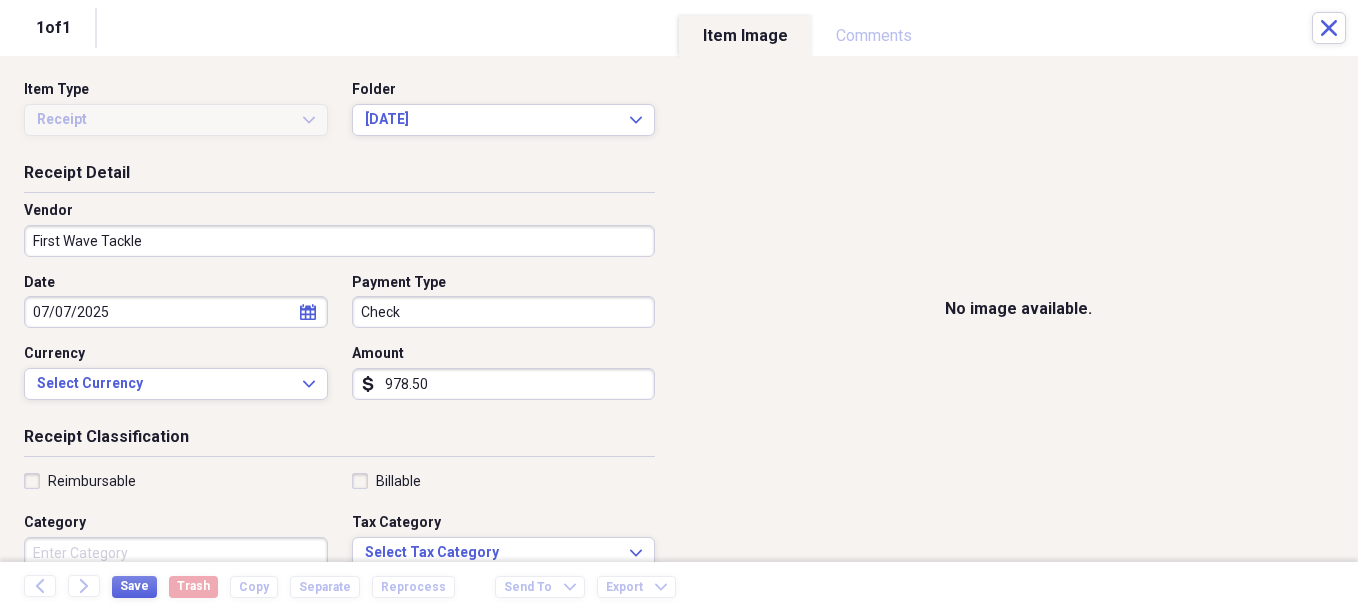 type on "978.50" 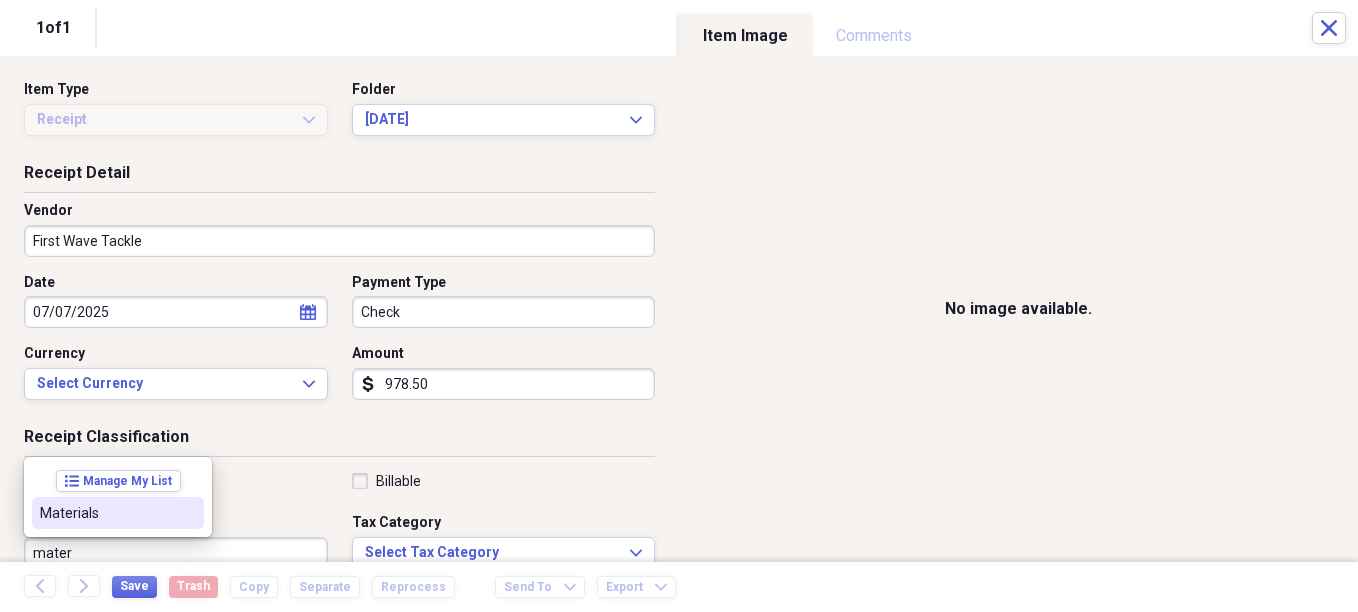 click on "Materials" at bounding box center [106, 513] 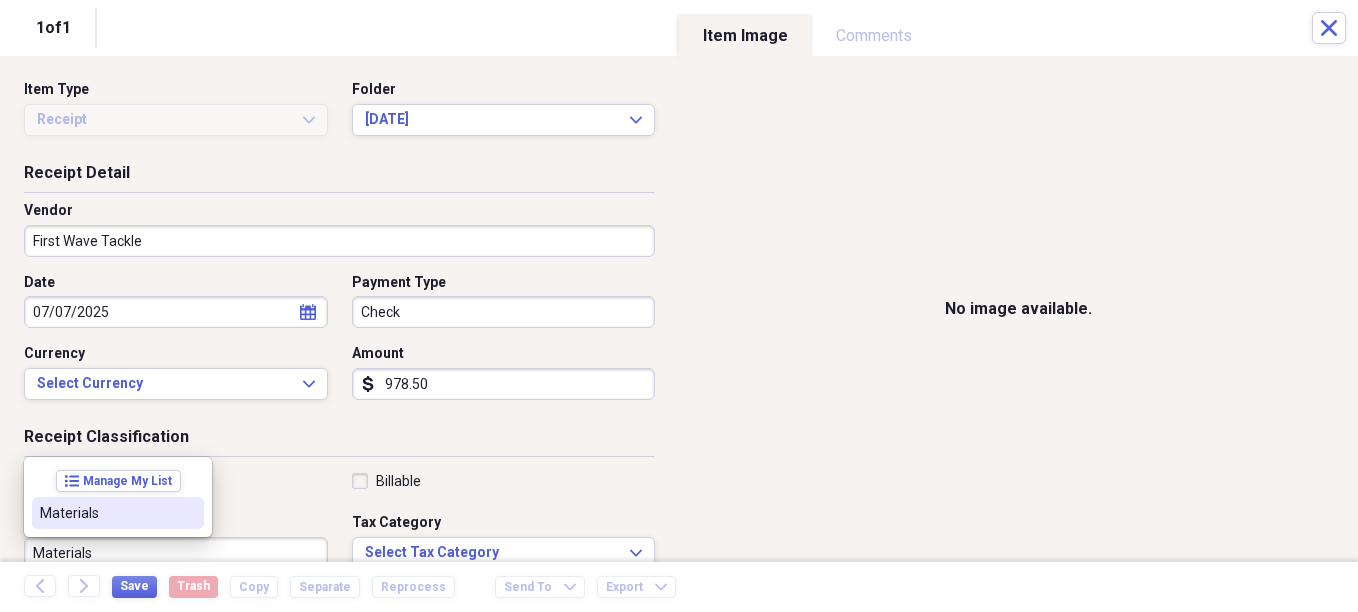scroll, scrollTop: 7, scrollLeft: 0, axis: vertical 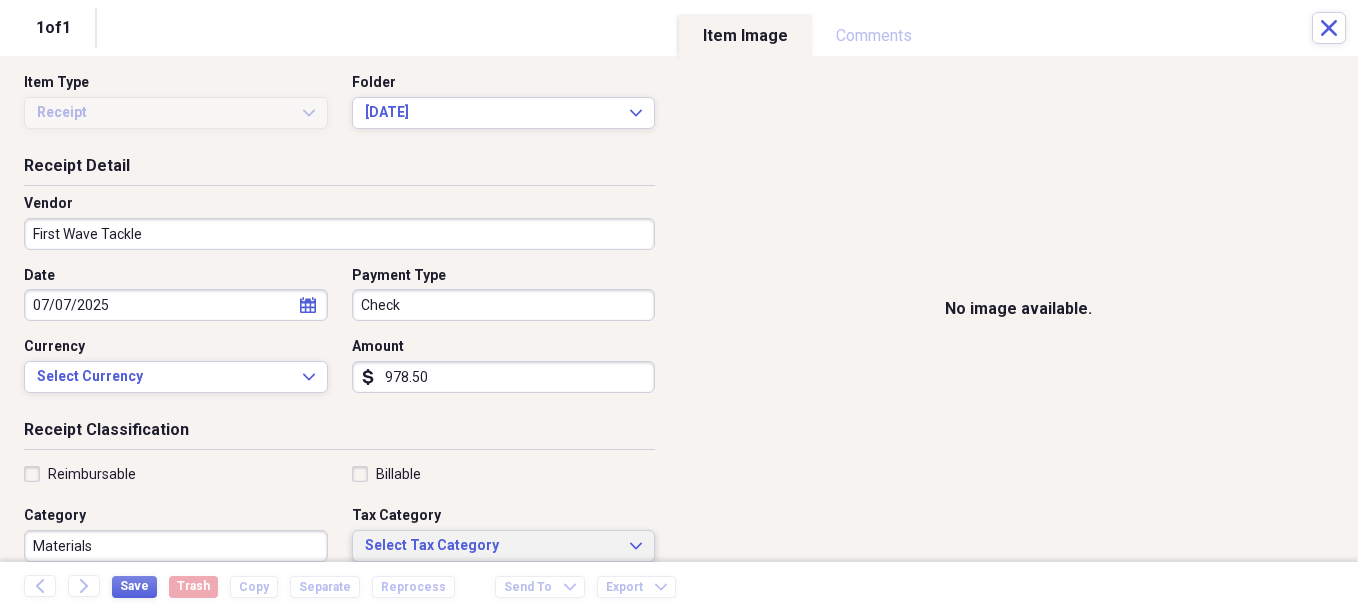 click on "Select Tax Category" at bounding box center (492, 546) 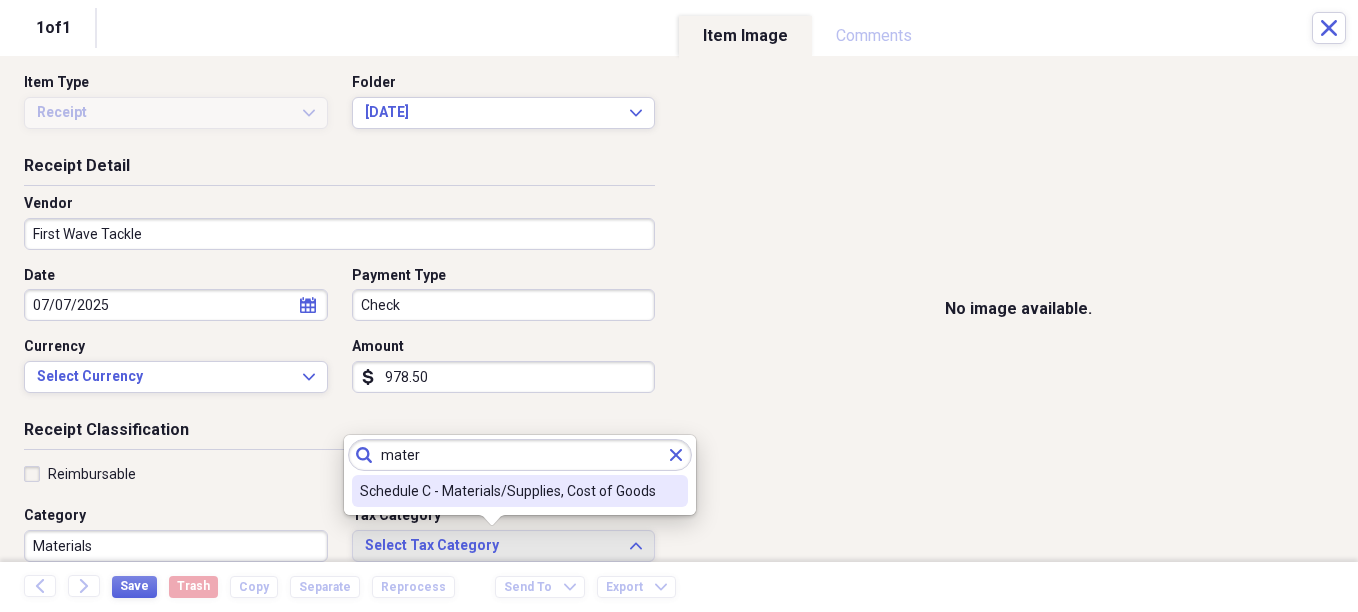 type on "mater" 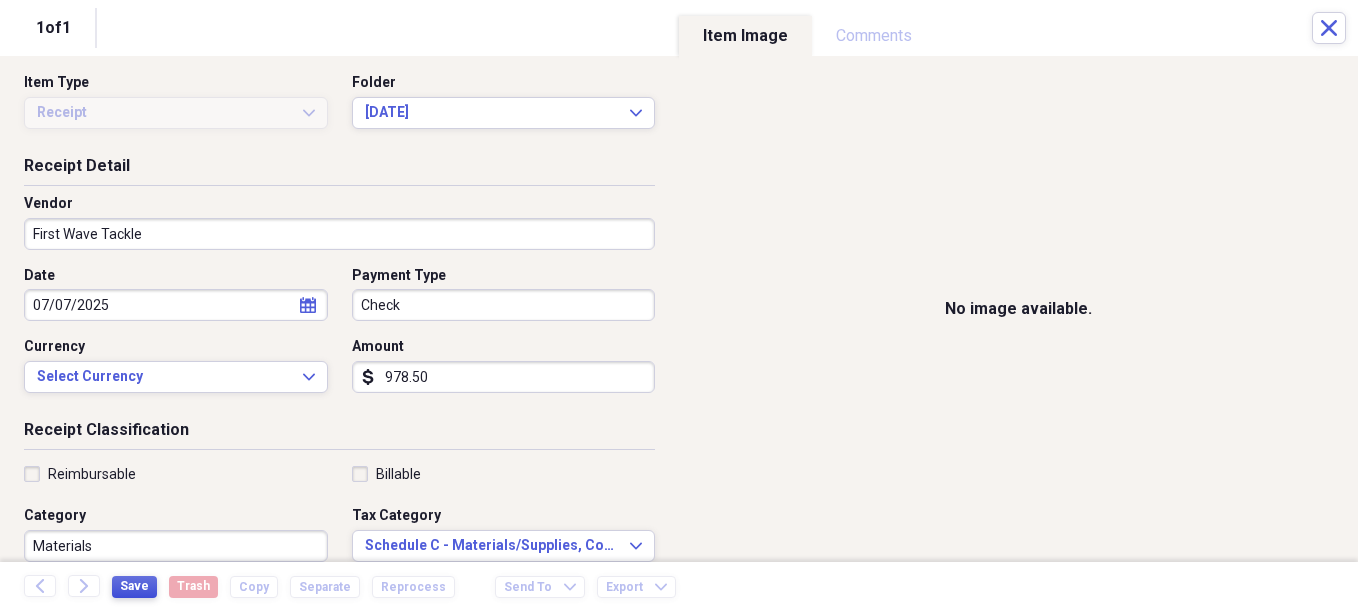 click on "Save" at bounding box center [134, 586] 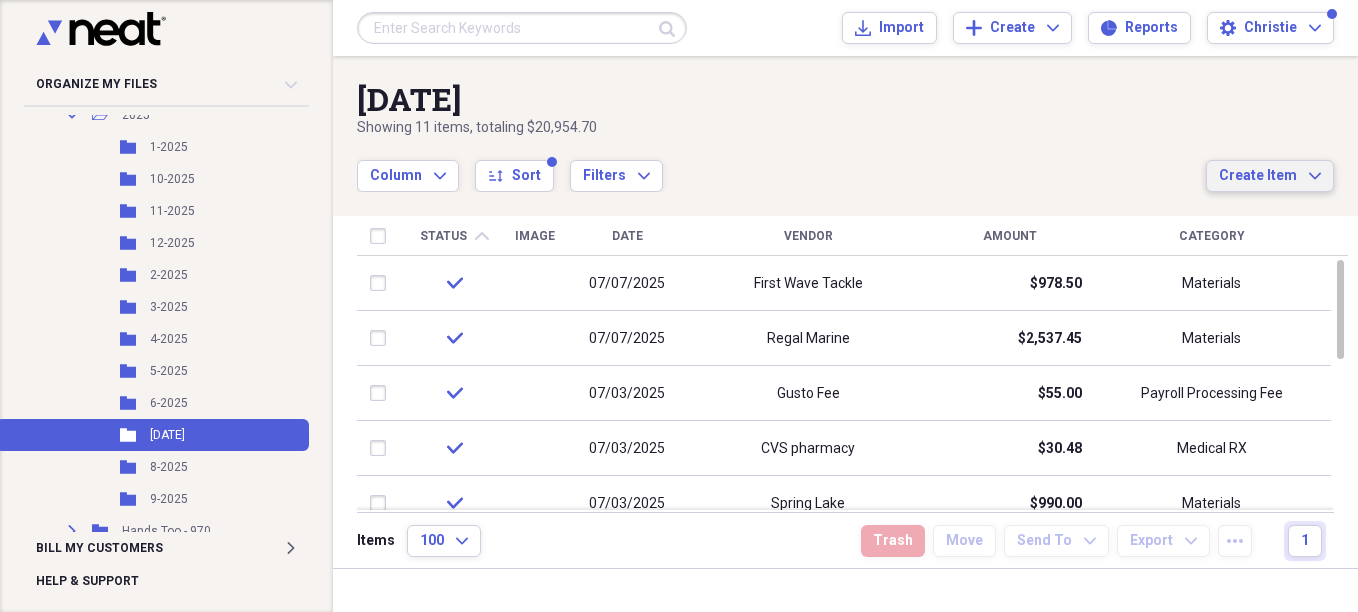 click on "Create Item Expand" at bounding box center [1270, 176] 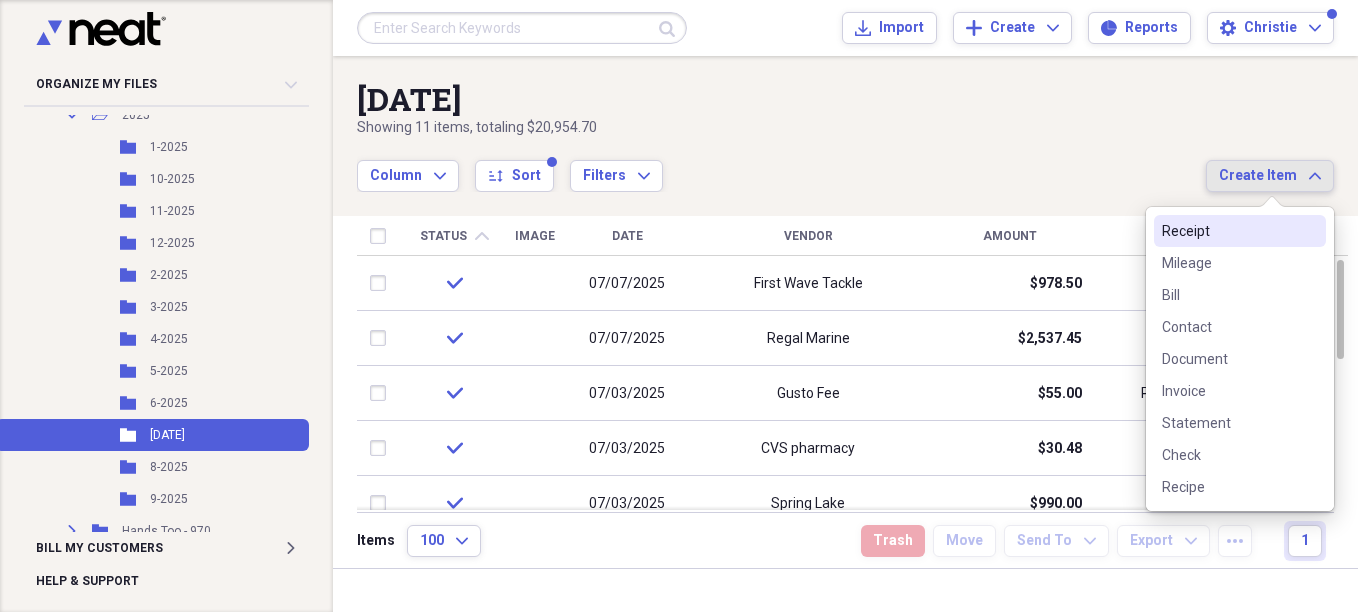 click on "Receipt" at bounding box center [1228, 231] 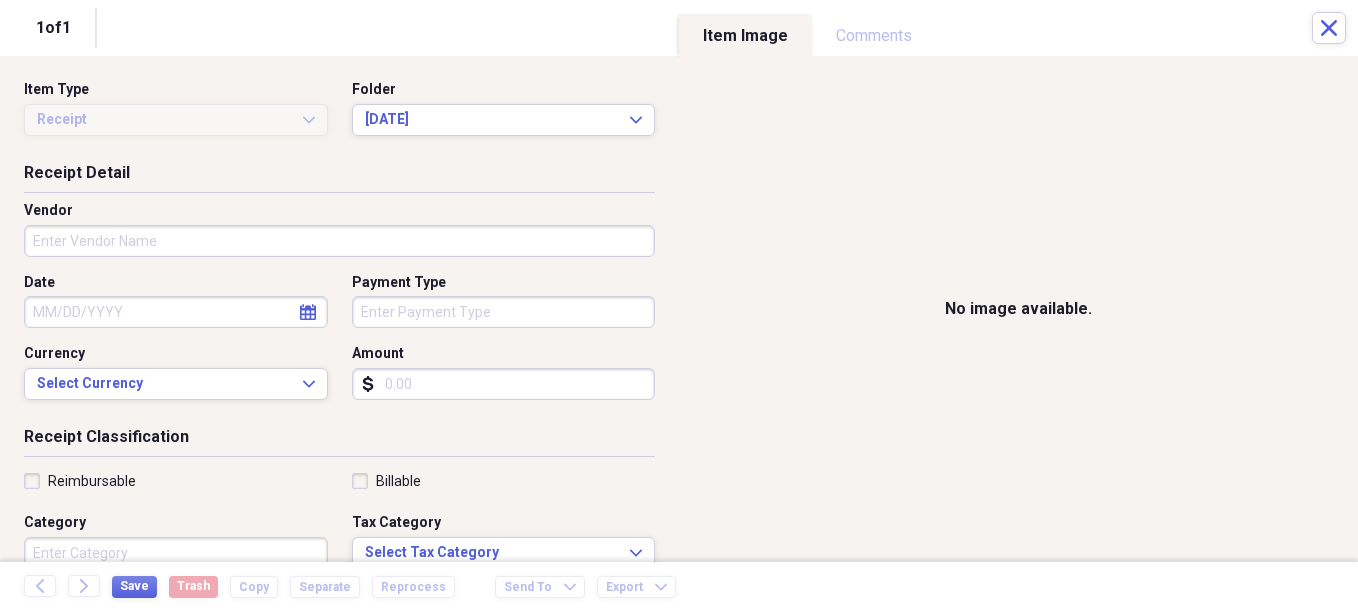 click on "Vendor" at bounding box center [339, 241] 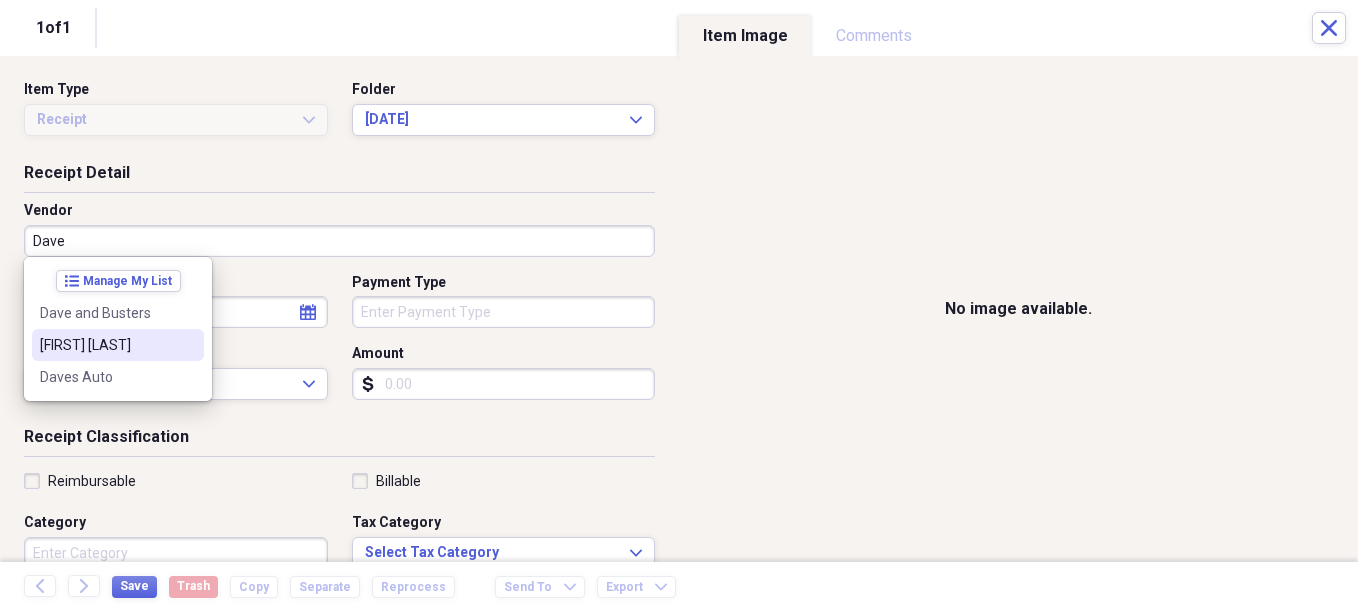 click on "Dave Russo" at bounding box center (118, 345) 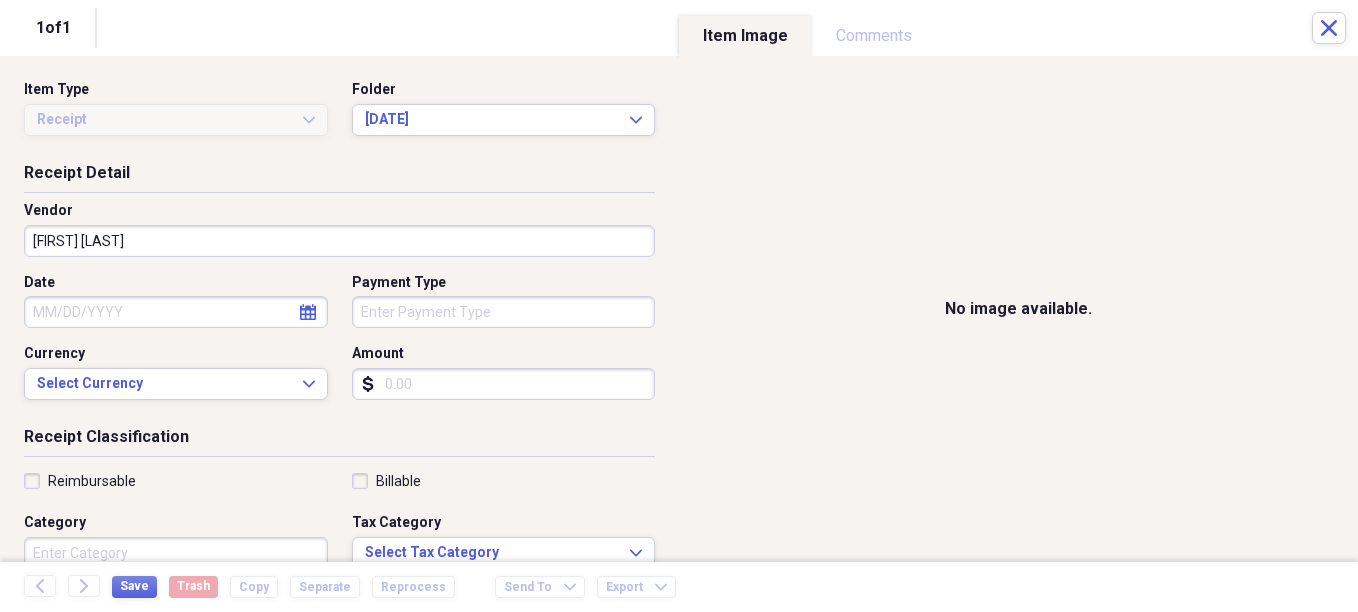 click on "Date" at bounding box center (176, 312) 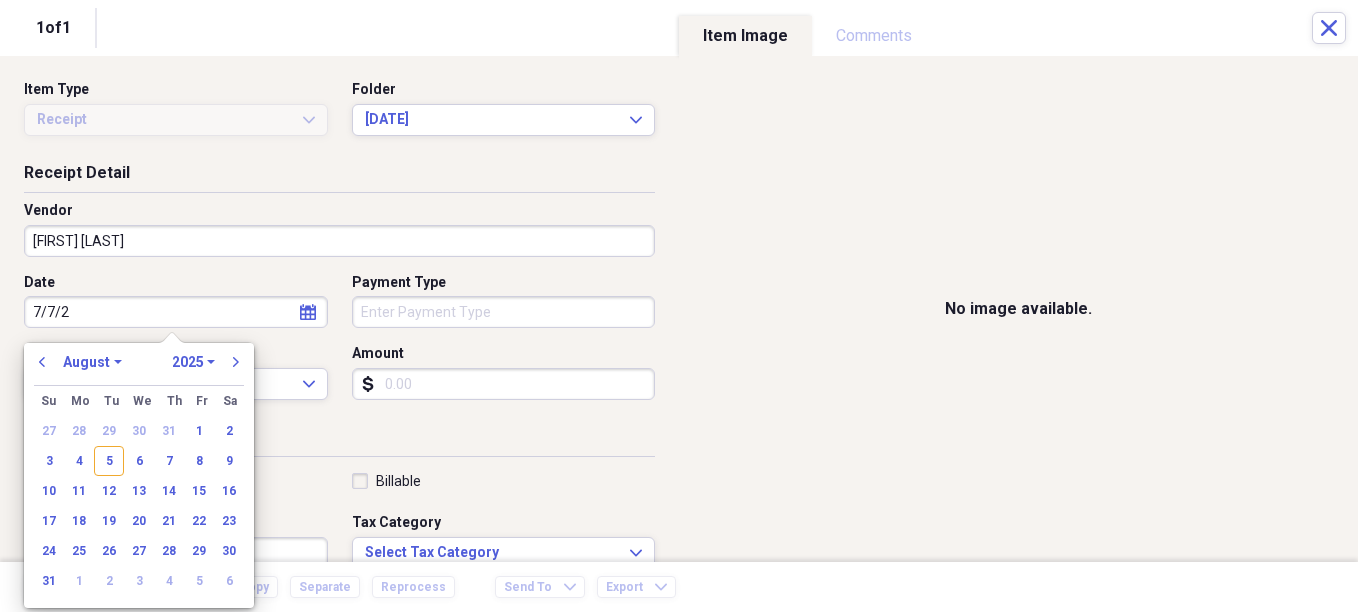 type on "7/7/25" 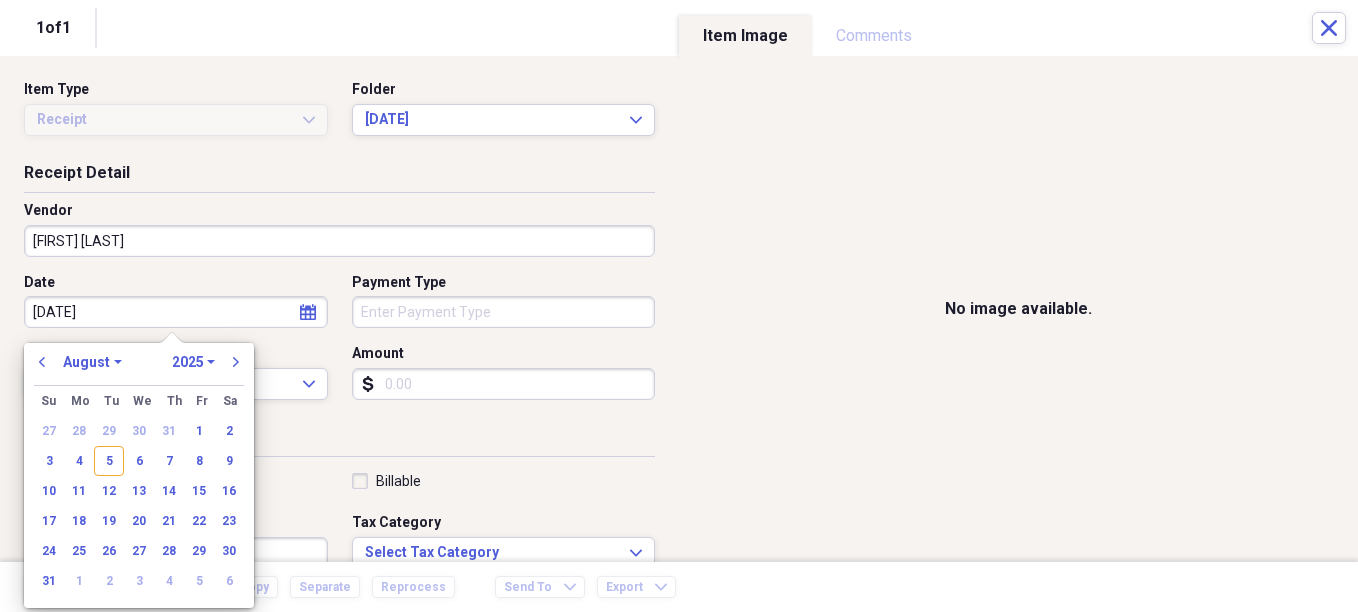 select on "6" 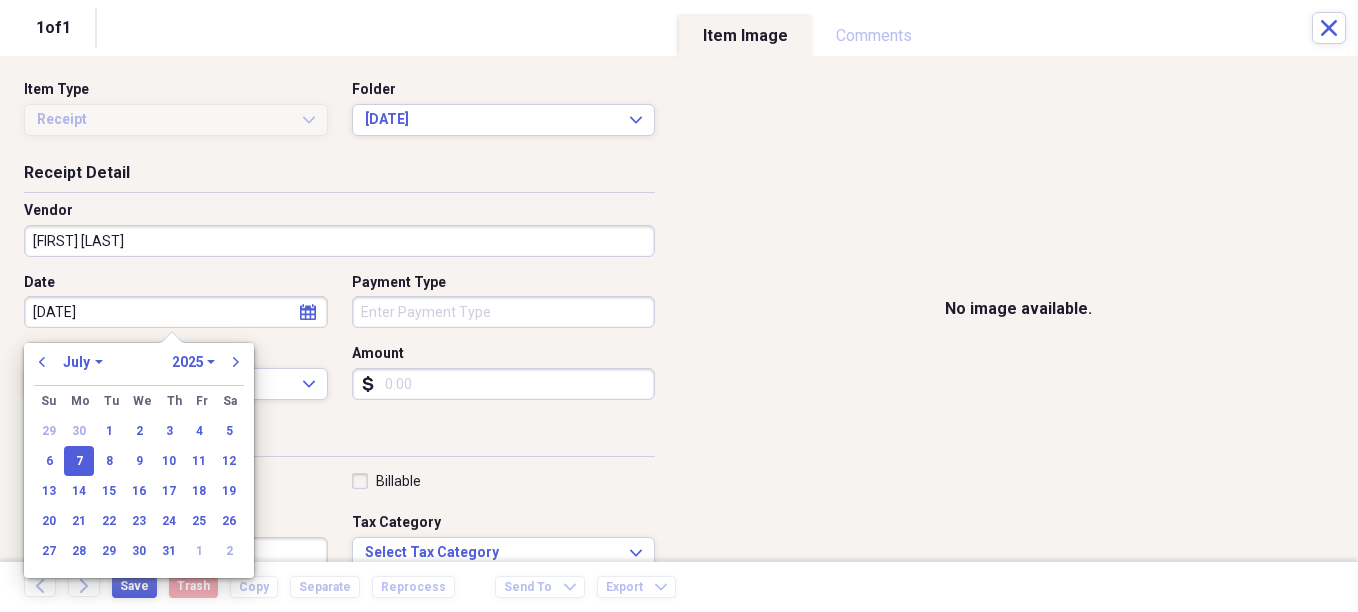 type on "07/07/2025" 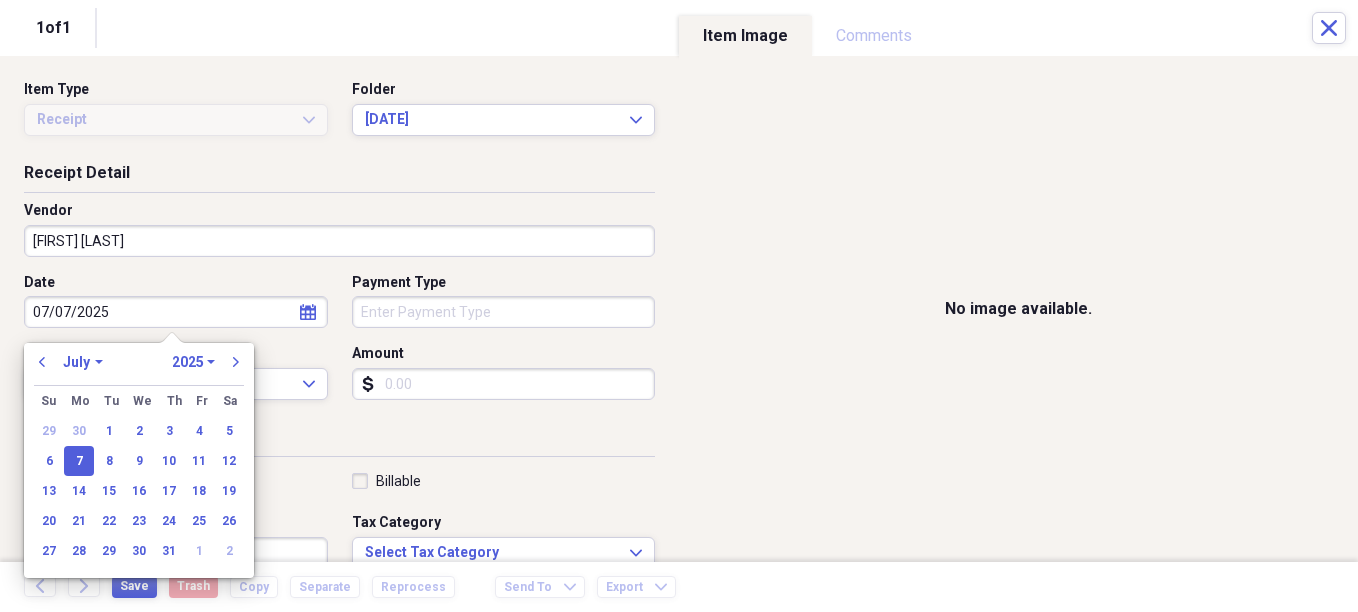 click on "Organize My Files Collapse Unfiled Needs Review Unfiled All Files Unfiled Unfiled Unfiled Saved Reports Collapse My Cabinet Christie's Cabinet Add Folder Expand Folder Avalon Power & Lighting Add Folder Expand Folder Cape May County Architect Add Folder Collapse Open Folder Hands Too Bait & Tackle Add Folder Folder 2021 Add Folder Folder 2022 Add Folder Expand Folder 2023 Add Folder Folder 2024 Add Folder Collapse Open Folder 2025 Add Folder Folder 1-2025 Add Folder Folder 10-2025 Add Folder Folder 11-2025 Add Folder Folder 12-2025 Add Folder Folder 2-2025 Add Folder Folder 3-2025 Add Folder Folder 4-2025 Add Folder Folder 5-2025 Add Folder Folder 6-2025 Add Folder Folder 7-2025 Add Folder Folder 8-2025 Add Folder Folder 9-2025 Add Folder Expand Folder Hands Too - 970 Add Folder Expand Folder Home Expenses Add Folder Expand Folder Inactive Add Folder Expand Folder JMM Studios Add Folder Folder Kevin Clifford 2024 Add Folder Expand Folder Pandemonium Fiberglass Add Folder Trash Trash Bill My Customers Expand 1" at bounding box center [679, 306] 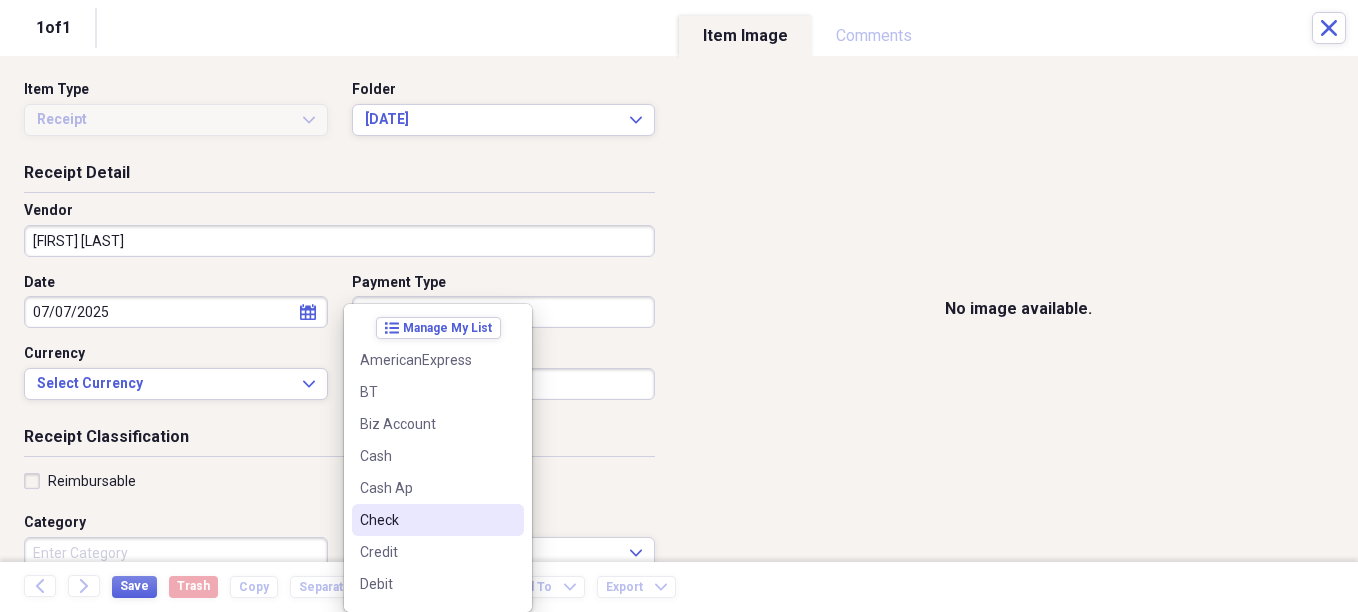 click on "Check" at bounding box center (426, 520) 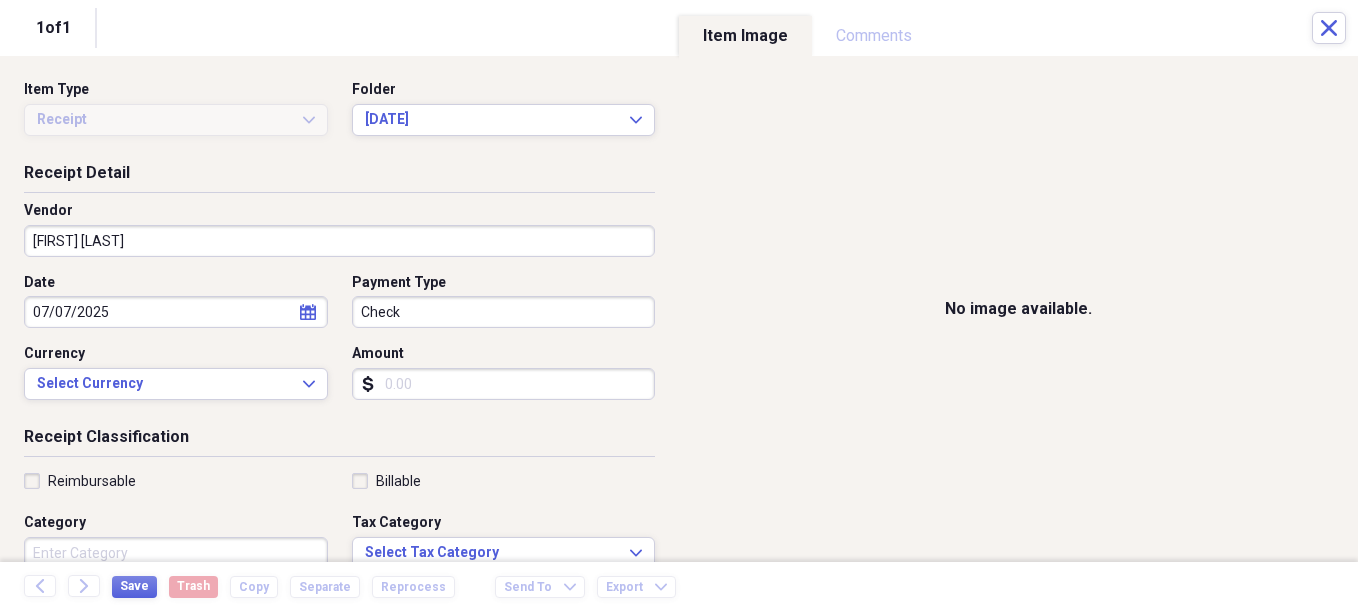 click on "Amount" at bounding box center [504, 384] 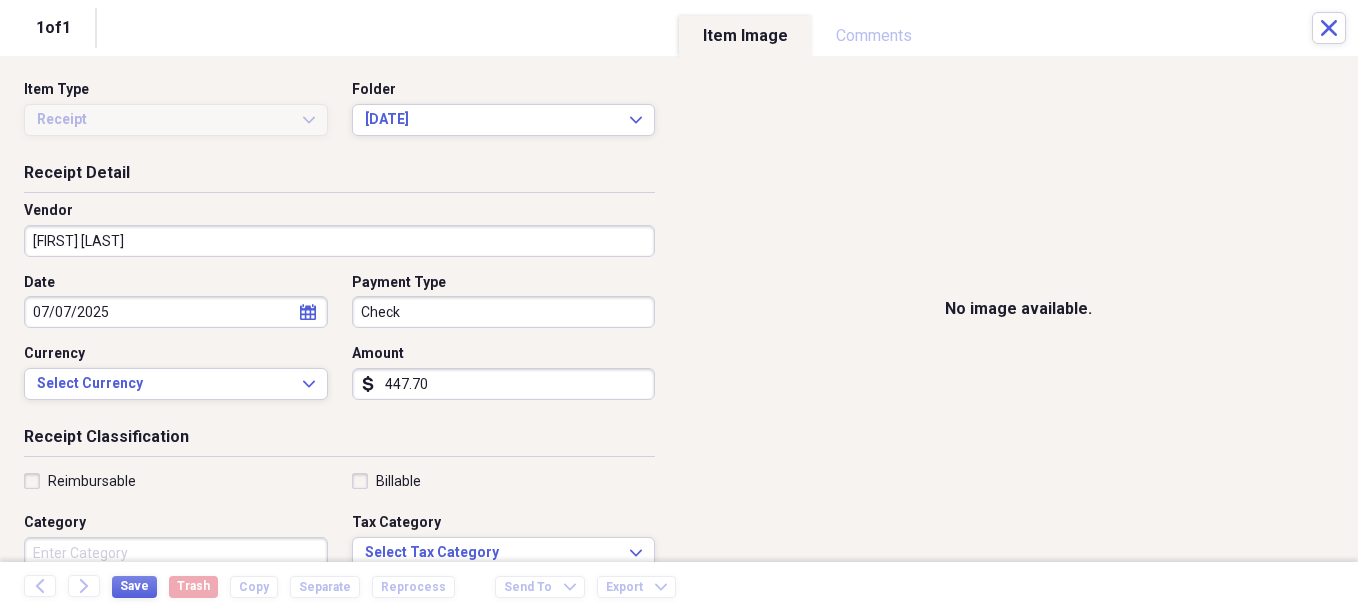 type on "447.70" 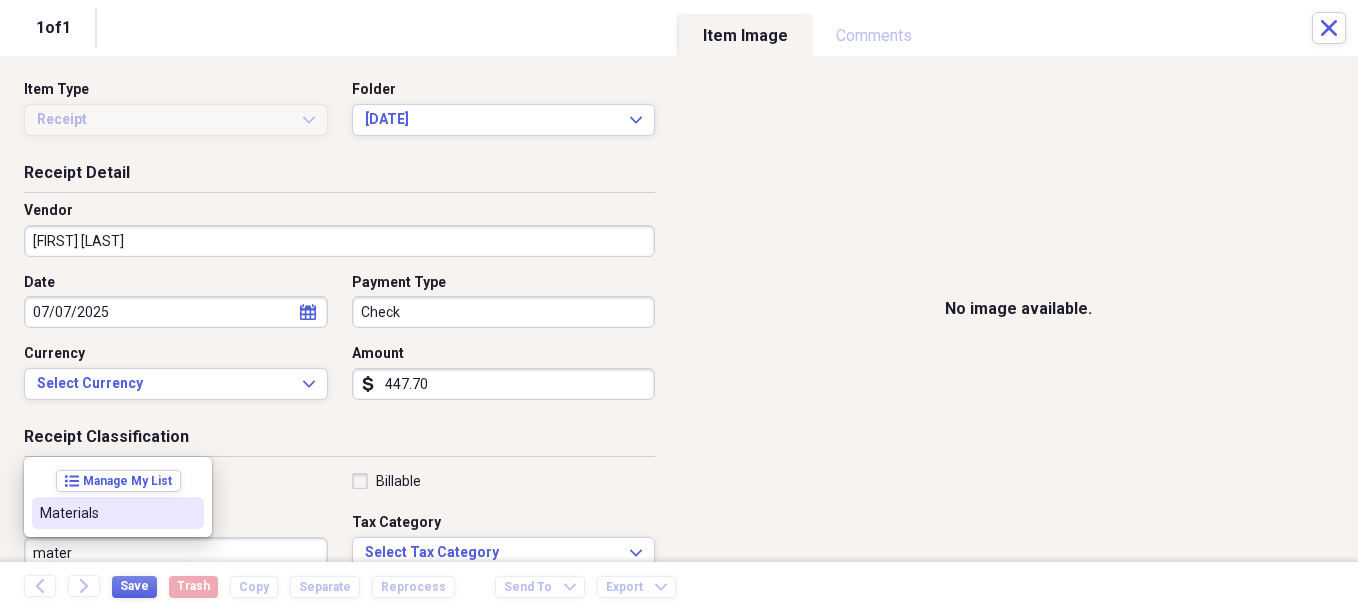 click on "Materials" at bounding box center [118, 513] 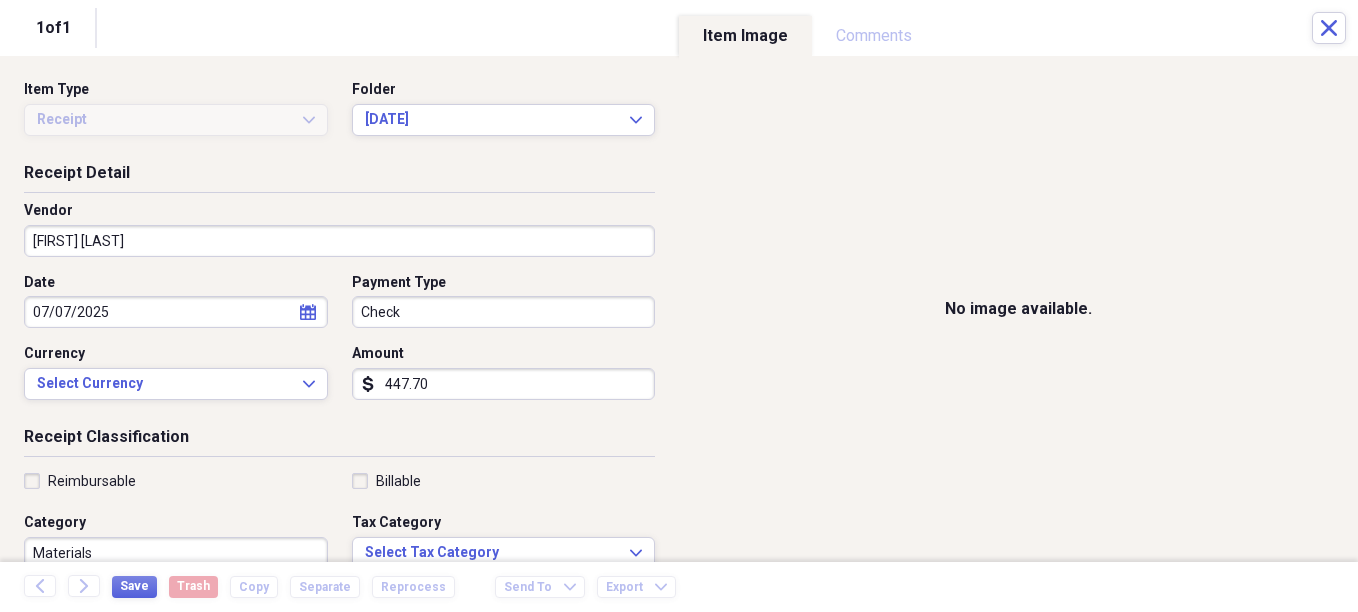 scroll, scrollTop: 7, scrollLeft: 0, axis: vertical 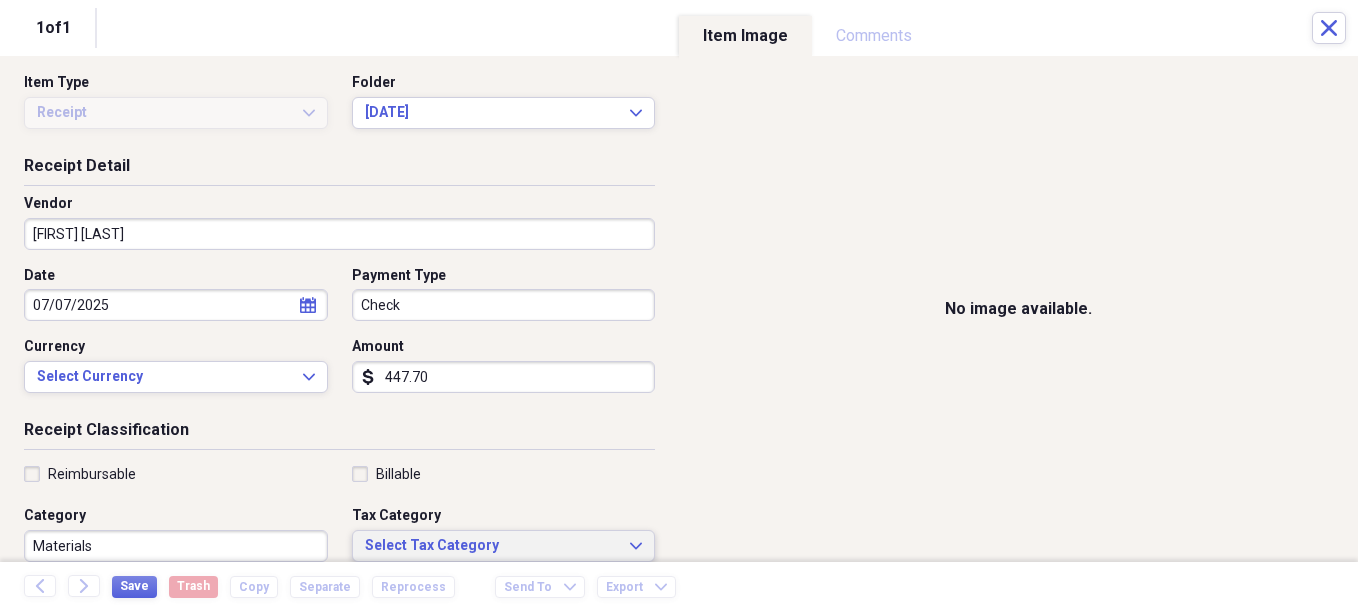 click on "Select Tax Category" at bounding box center (492, 546) 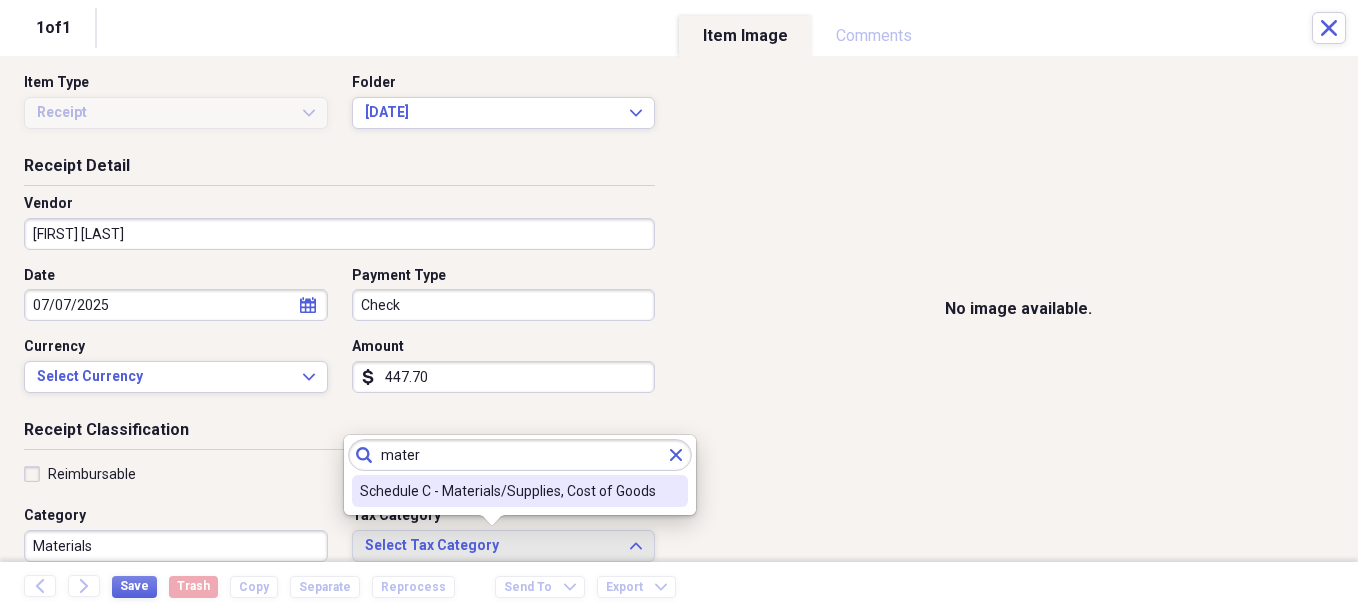 type on "mater" 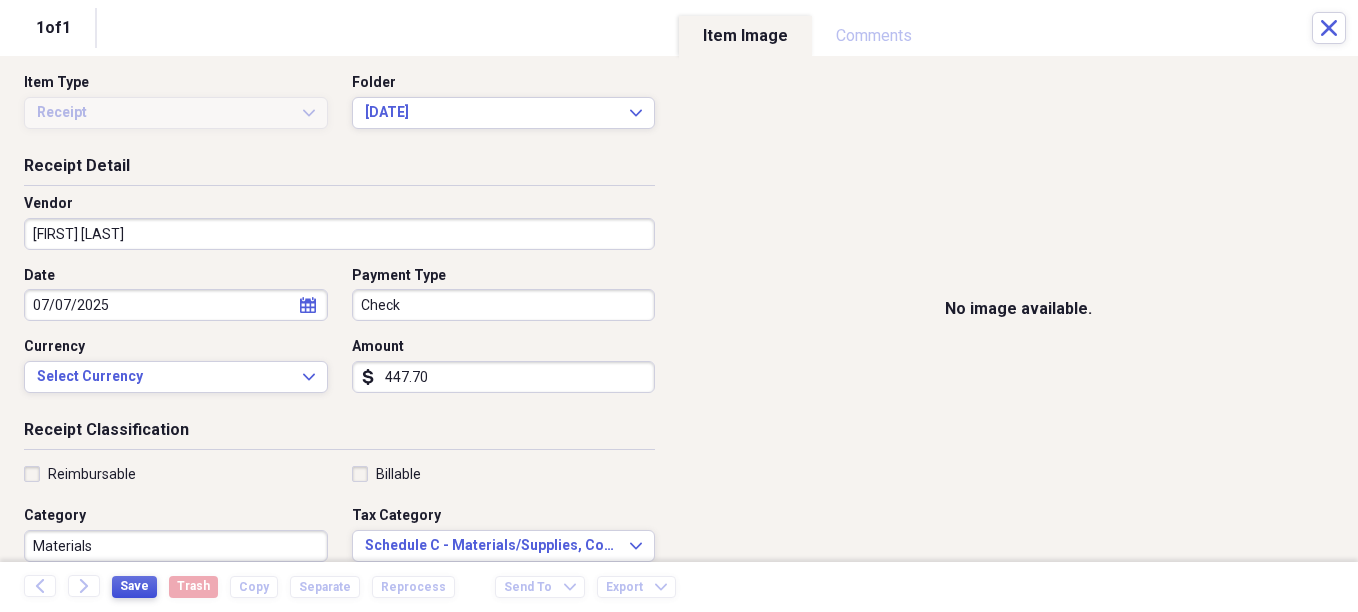 click on "Save" at bounding box center [134, 586] 